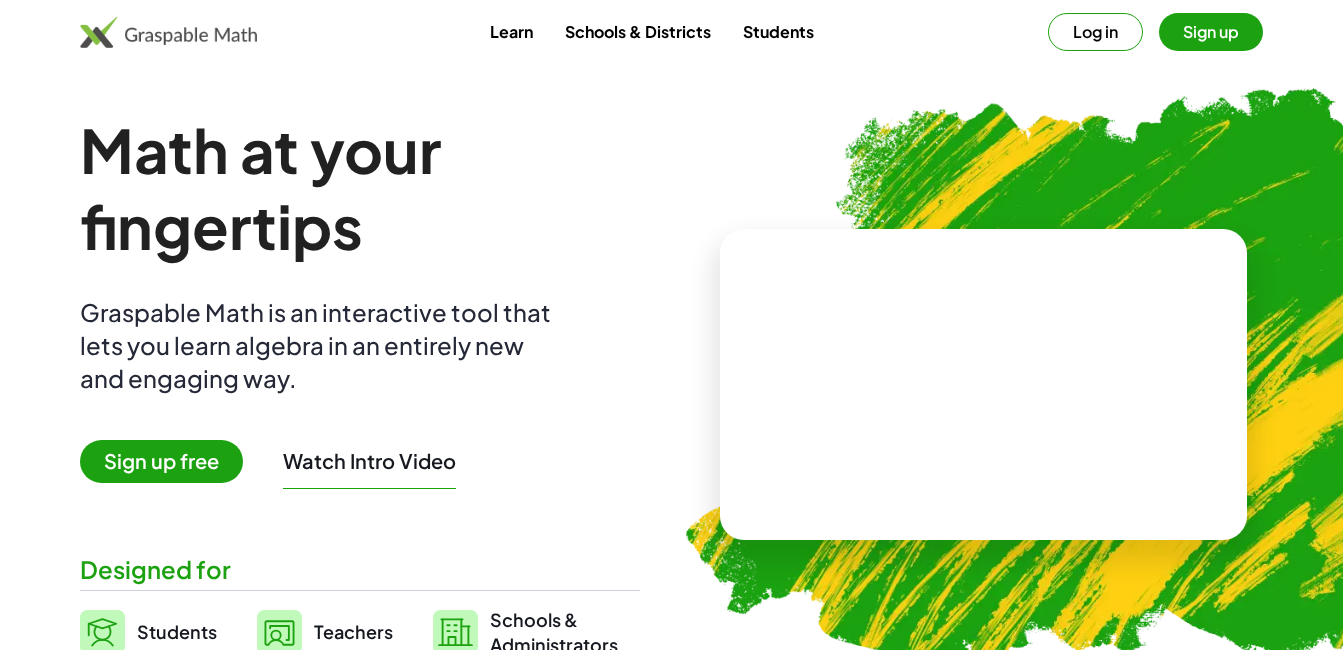 scroll, scrollTop: 0, scrollLeft: 0, axis: both 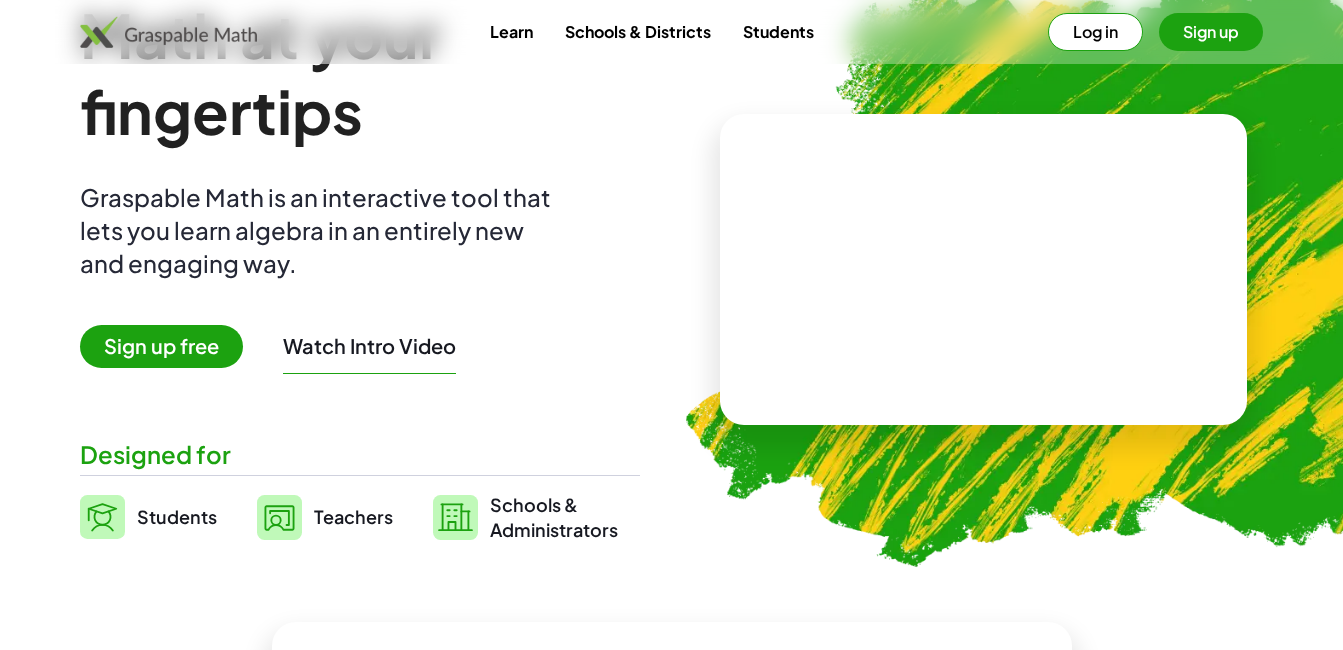 drag, startPoint x: 1256, startPoint y: 2, endPoint x: 878, endPoint y: 355, distance: 517.19727 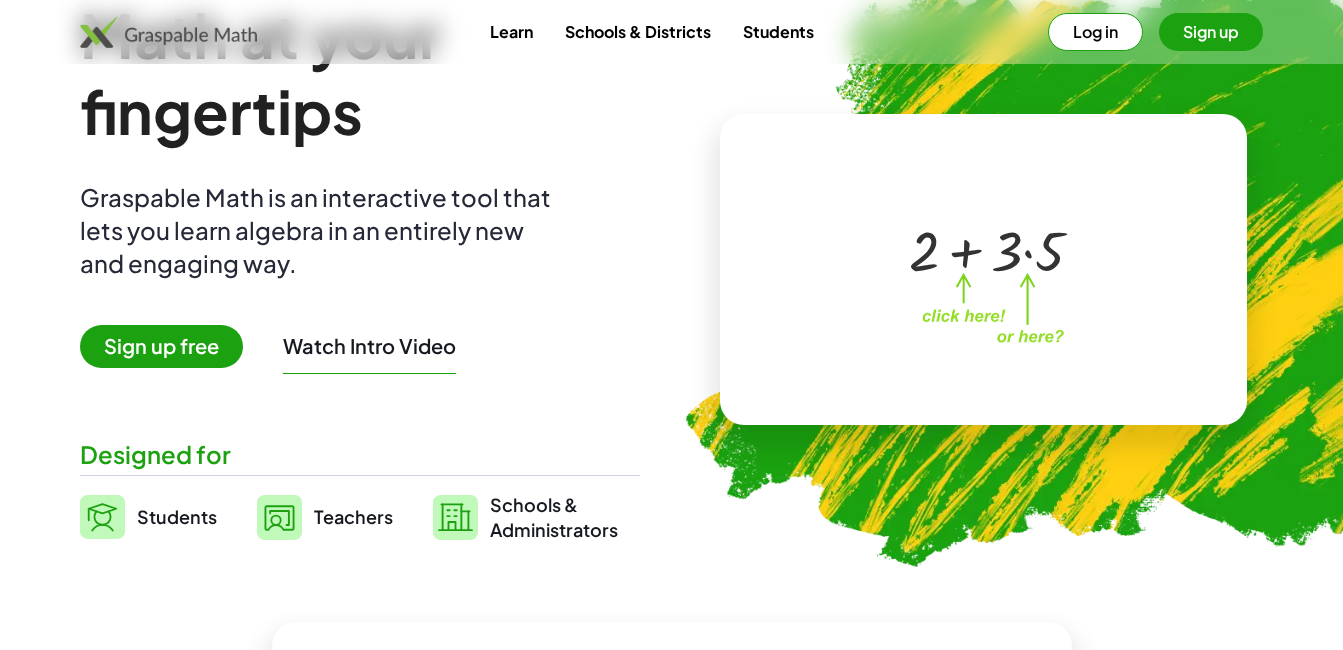 scroll, scrollTop: 683, scrollLeft: 0, axis: vertical 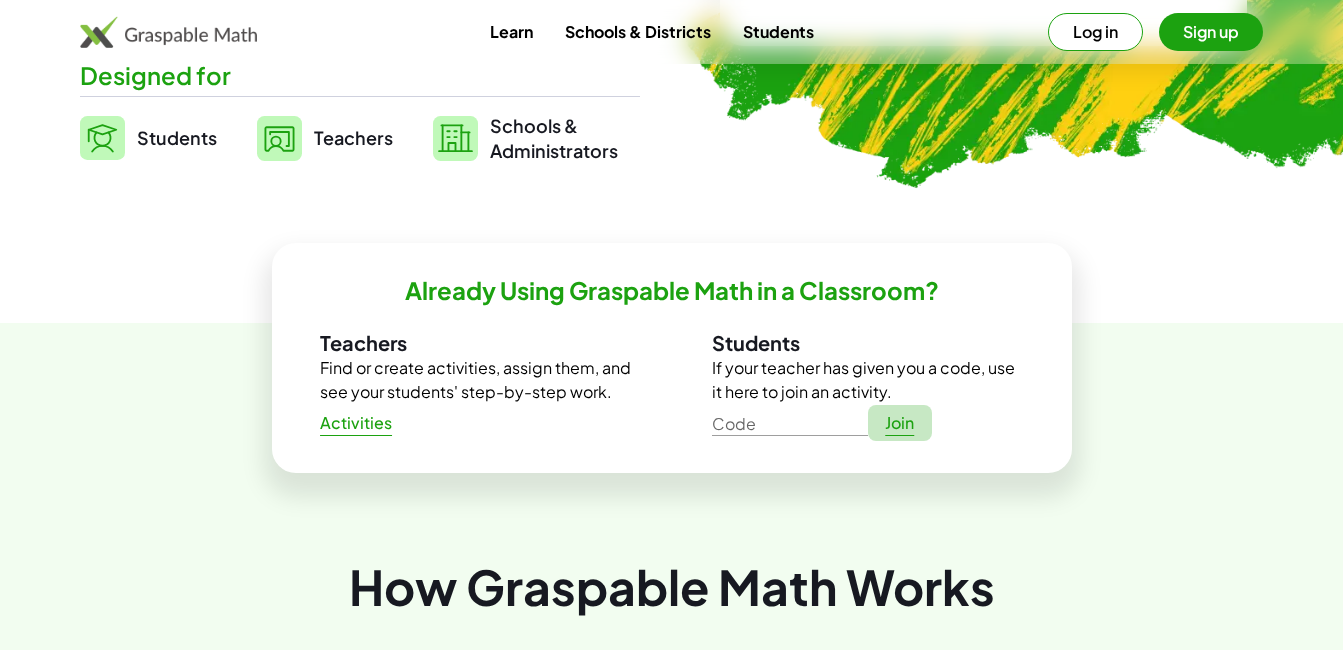 click on "Join" at bounding box center (900, 423) 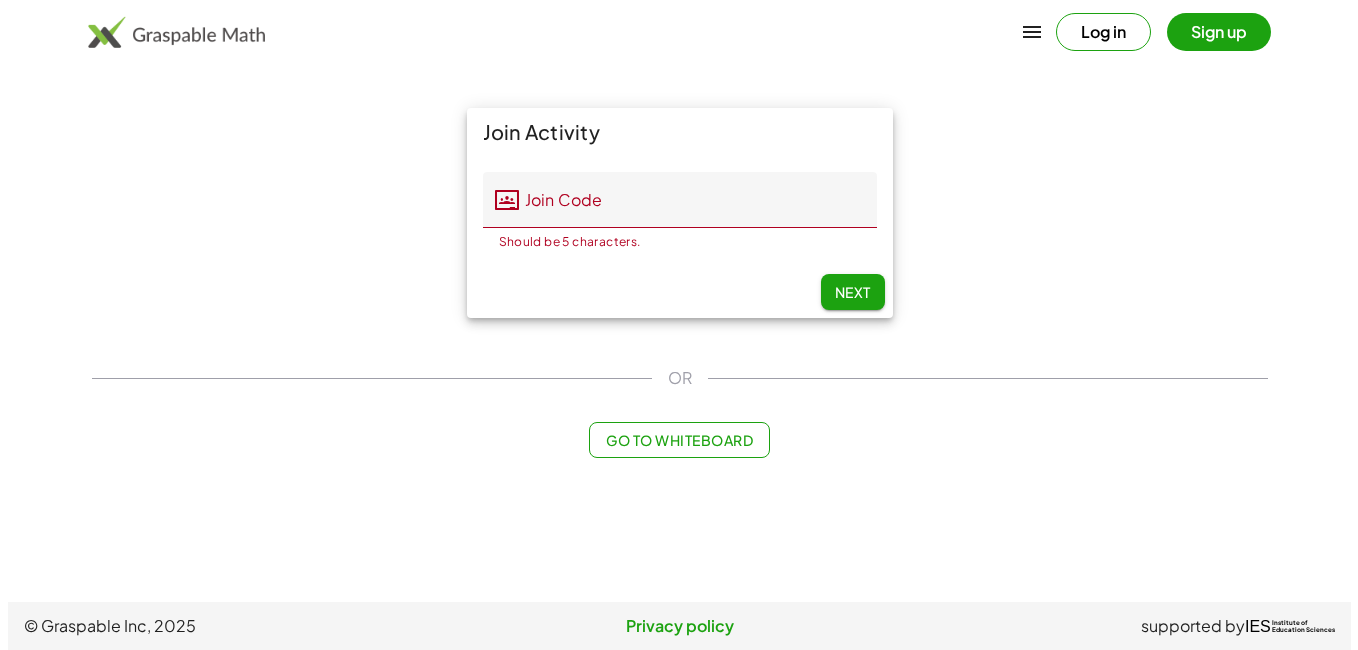 scroll, scrollTop: 0, scrollLeft: 0, axis: both 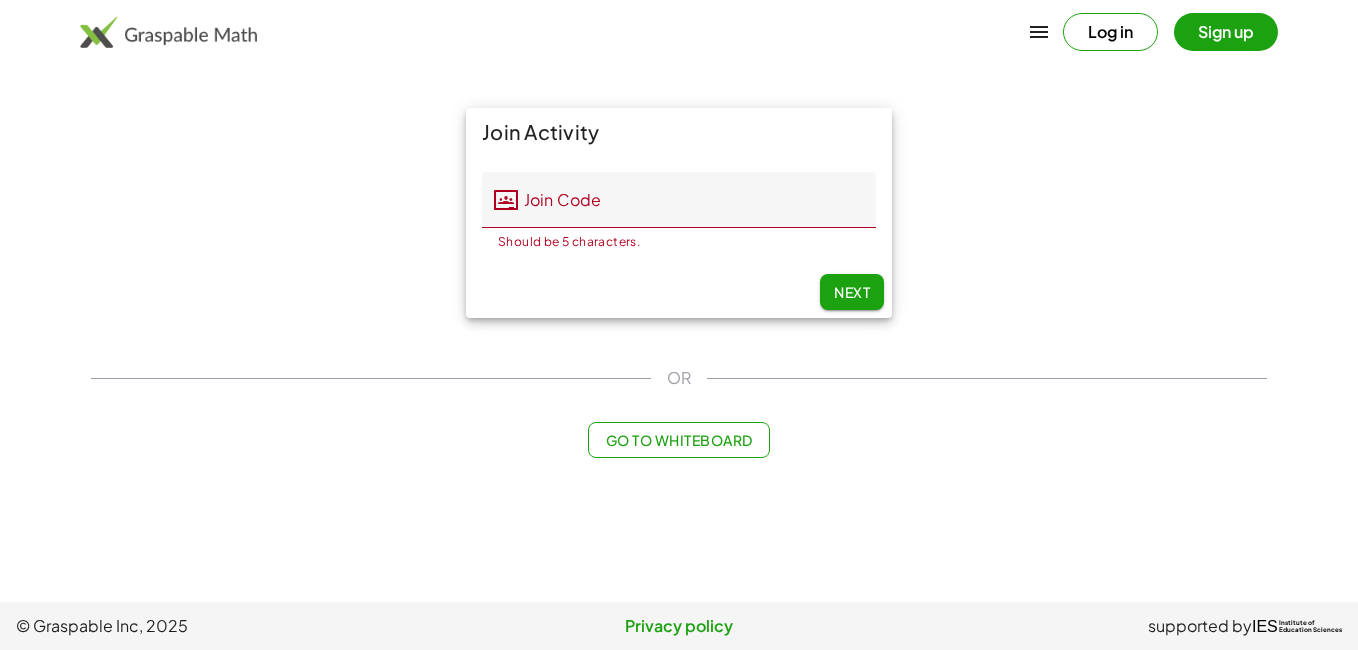 click on "Go to Whiteboard" at bounding box center (678, 440) 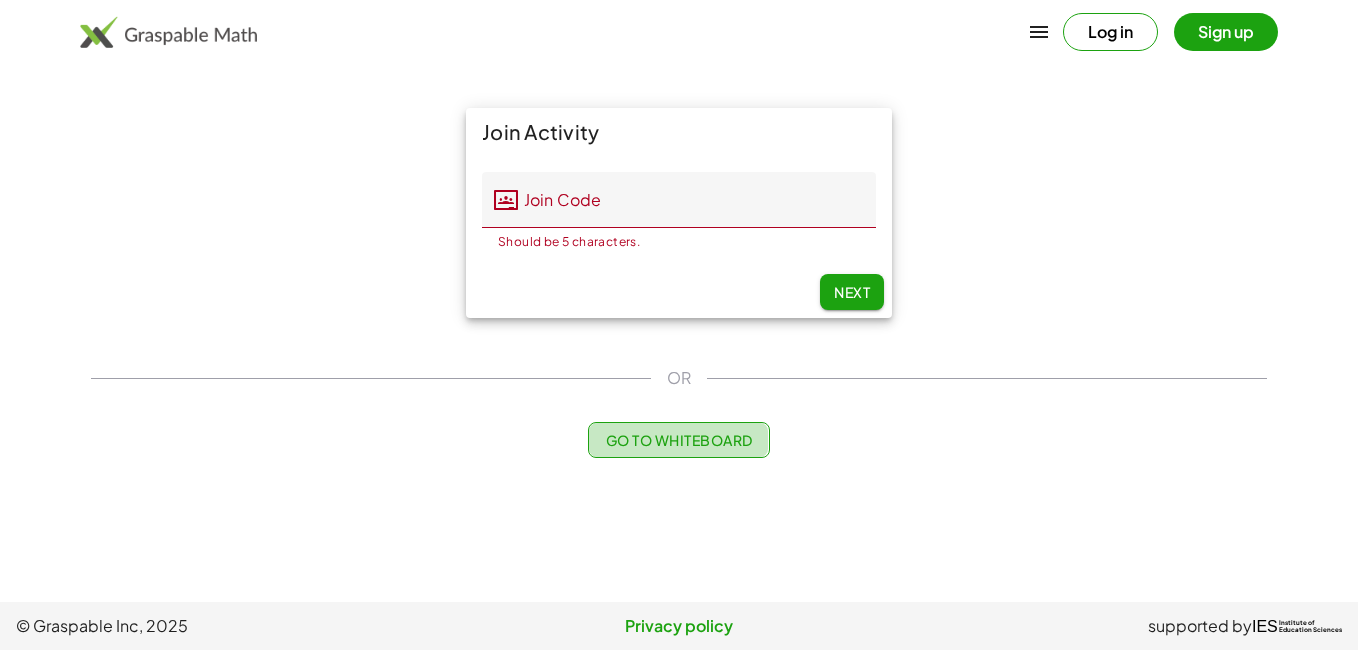 click on "x y ⬚ 2 ⬚ n 7 8 9 + – ( ) √ 4 5 6 × ÷ , ⬚ < > 1 2 3 f(x) abc αβγ | a | 0 . =" at bounding box center [0, 0] 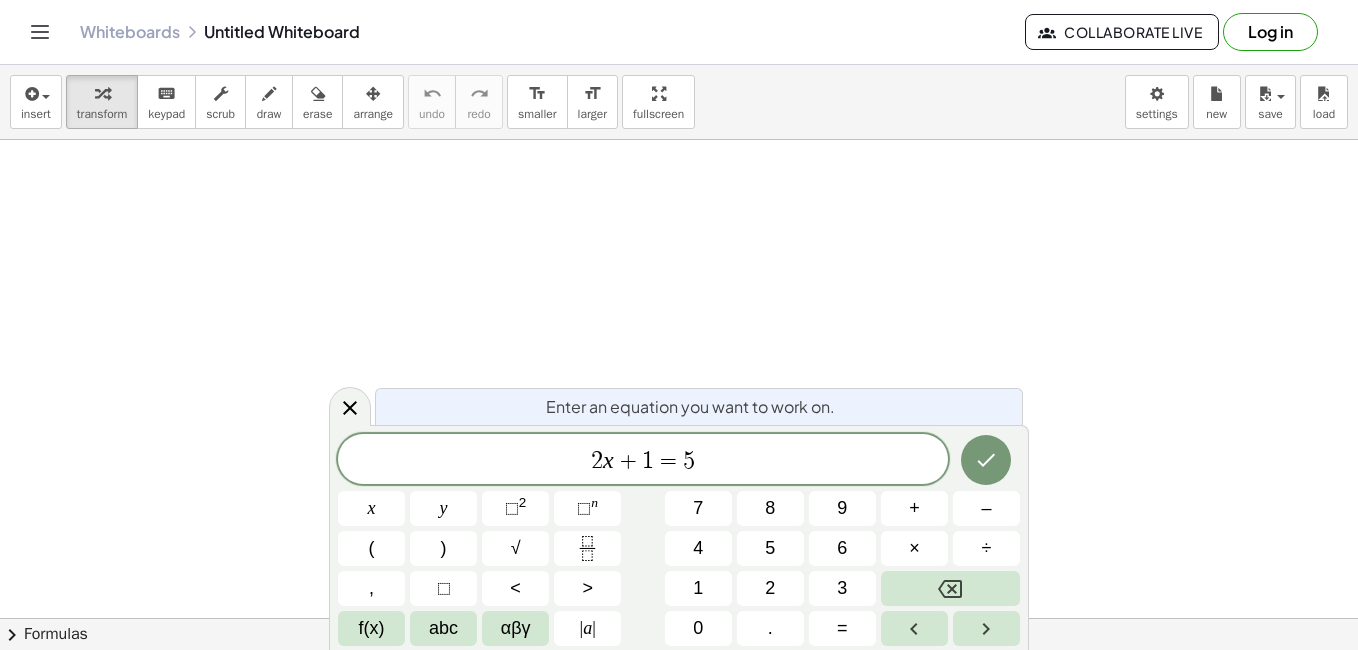 drag, startPoint x: 722, startPoint y: 430, endPoint x: 736, endPoint y: 433, distance: 14.3178215 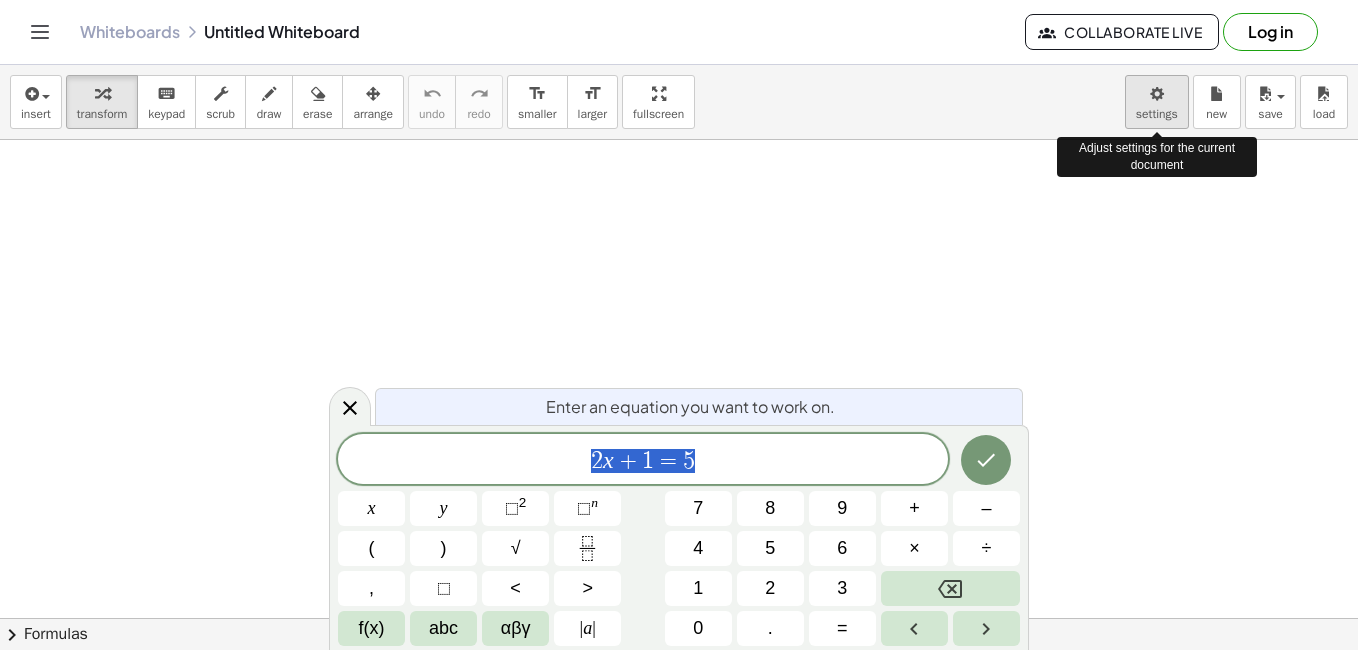 click on "Graspable Math Activities Get Started Activity Bank Assigned Work Classes Whiteboards Reference v1.28.2 | Privacy policy © 2025 | Graspable, Inc. Whiteboards Untitled Whiteboard Collaborate Live  Log in    insert select one: Math Expression Function Text Youtube Video Graphing Geometry Geometry 3D transform keyboard keypad scrub draw erase arrange undo undo redo redo format_size smaller format_size larger fullscreen load   save new settings Adjust settings for the current document × chevron_right  Formulas
Drag one side of a formula onto a highlighted expression on the canvas to apply it.
Quadratic Formula
+ · a · x 2 + · b · x + c = 0
⇔
x = · ( − b ± 2 √ ( + b 2 − · 4 · a · c ) ) · 2 · a
+ x 2 + · p · x + q = 0
⇔
x = −" at bounding box center (679, 325) 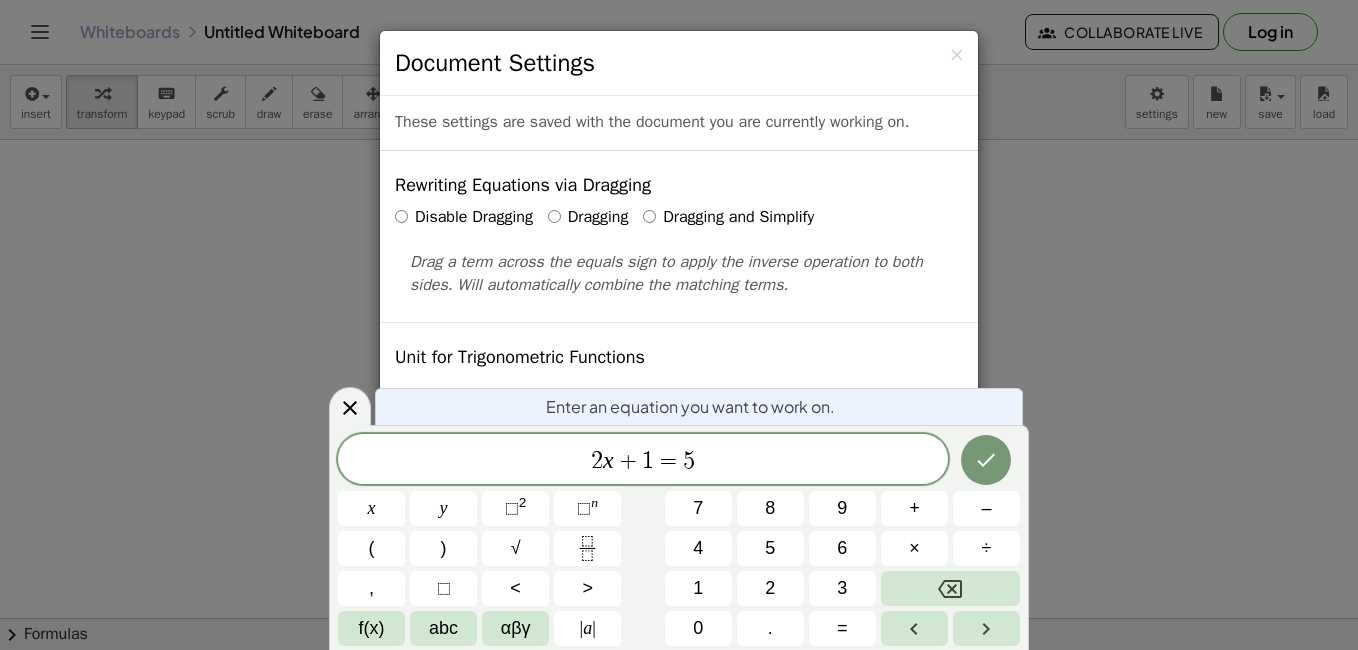click on "× Document Settings These settings are saved with the document you are currently working on.
Rewriting Equations via Dragging
Disable Dragging
Dragging
Dragging and Simplify
Drag a term across the equals sign to apply the inverse operation to both sides. Will automatically combine the matching terms.
Unit for Trigonometric Functions
Radians
Degrees
Already calculated steps will be updated according to this setting.
Preview:
sin ( , 90 ) = 1
Show Edit/Balance Buttons
Show Edit/Balance Buttons
Show or hide the edit or balance button beneath each derivation.
Substitute with parenthesis
+" at bounding box center [679, 325] 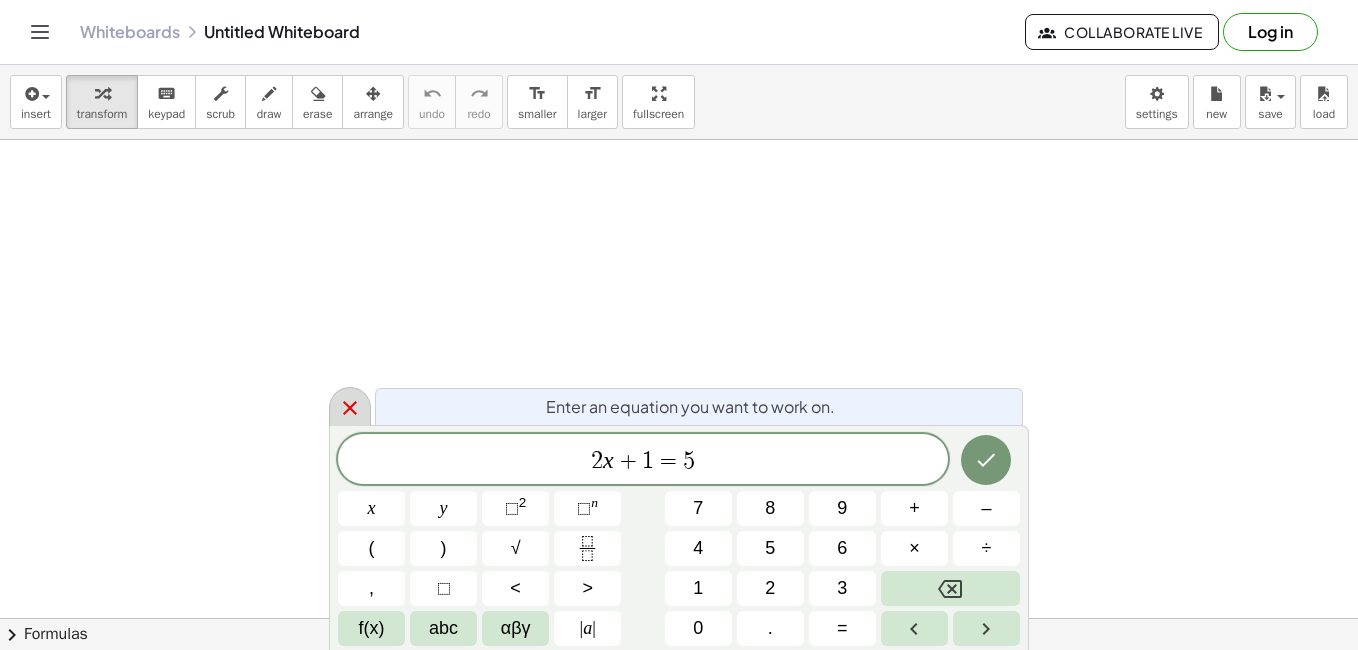 click 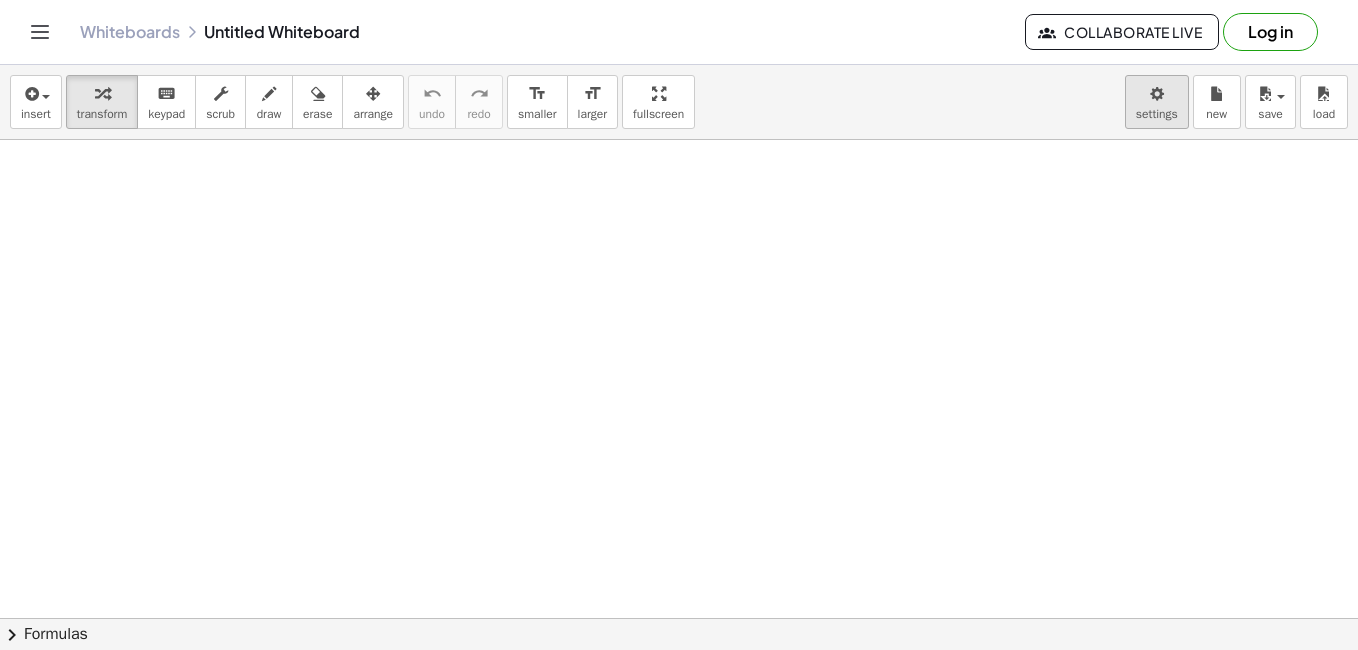 click on "Graspable Math Activities Get Started Activity Bank Assigned Work Classes Whiteboards Reference v1.28.2 | Privacy policy © 2025 | Graspable, Inc. Whiteboards Untitled Whiteboard Collaborate Live  Log in    insert select one: Math Expression Function Text Youtube Video Graphing Geometry Geometry 3D transform keyboard keypad scrub draw erase arrange undo undo redo redo format_size smaller format_size larger fullscreen load   save new settings × chevron_right  Formulas
Drag one side of a formula onto a highlighted expression on the canvas to apply it.
Quadratic Formula
+ · a · x 2 + · b · x + c = 0
⇔
x = · ( − b ± 2 √ ( + b 2 − · 4 · a · c ) ) · 2 · a
+ x 2 + · p · x + q = 0
⇔
x = − ·" at bounding box center (679, 325) 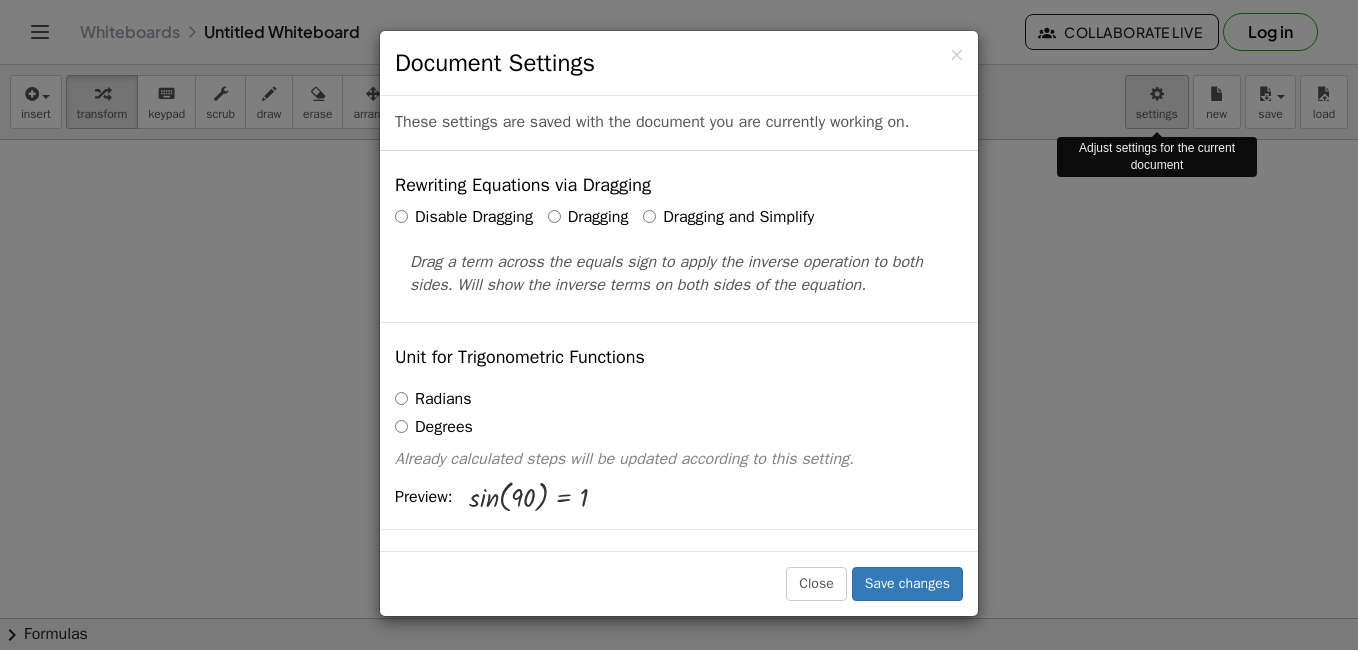 click on "Graspable Math Activities Get Started Activity Bank Assigned Work Classes Whiteboards Reference v1.28.2 | Privacy policy © 2025 | Graspable, Inc. Whiteboards Untitled Whiteboard Collaborate Live  Log in    insert select one: Math Expression Function Text Youtube Video Graphing Geometry Geometry 3D transform keyboard keypad scrub draw erase arrange undo undo redo redo format_size smaller format_size larger fullscreen load   save new settings Adjust settings for the current document × chevron_right  Formulas
Drag one side of a formula onto a highlighted expression on the canvas to apply it.
Quadratic Formula
+ · a · x 2 + · b · x + c = 0
⇔
x = · ( − b ± 2 √ ( + b 2 − · 4 · a · c ) ) · 2 · a
+ x 2 + · p · x + q = 0
⇔
x = −" at bounding box center [679, 325] 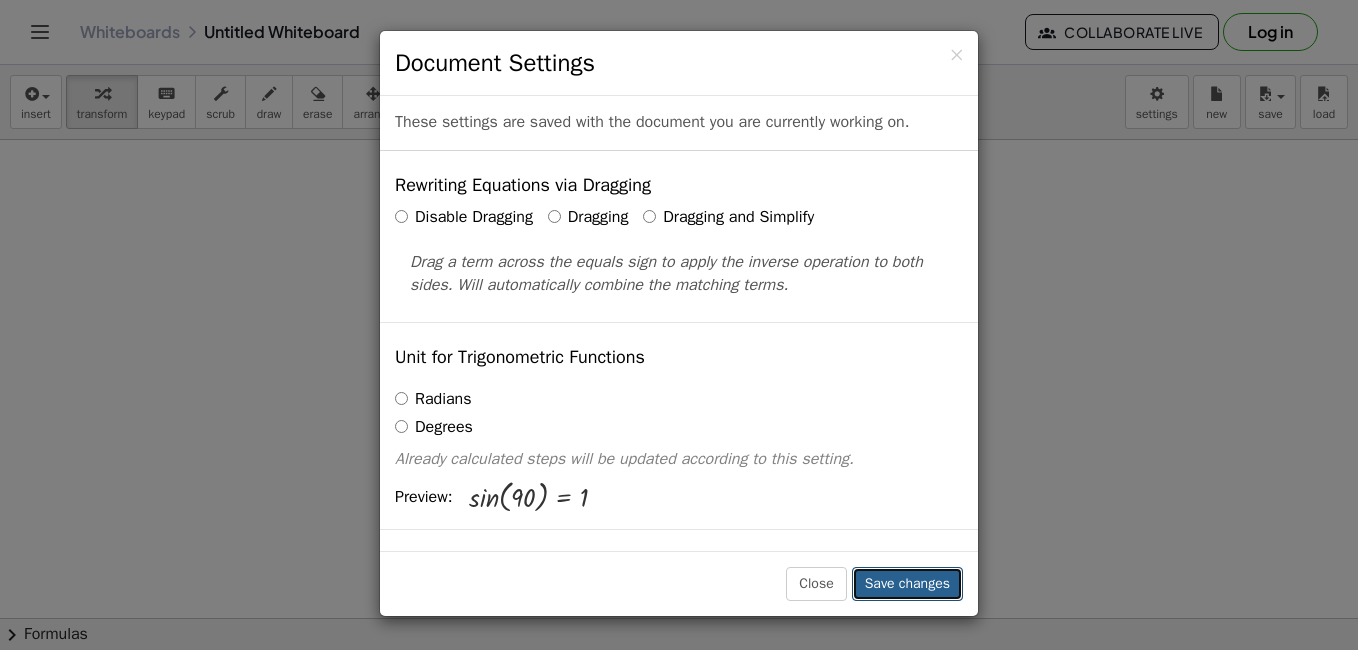 click on "Save changes" at bounding box center [907, 584] 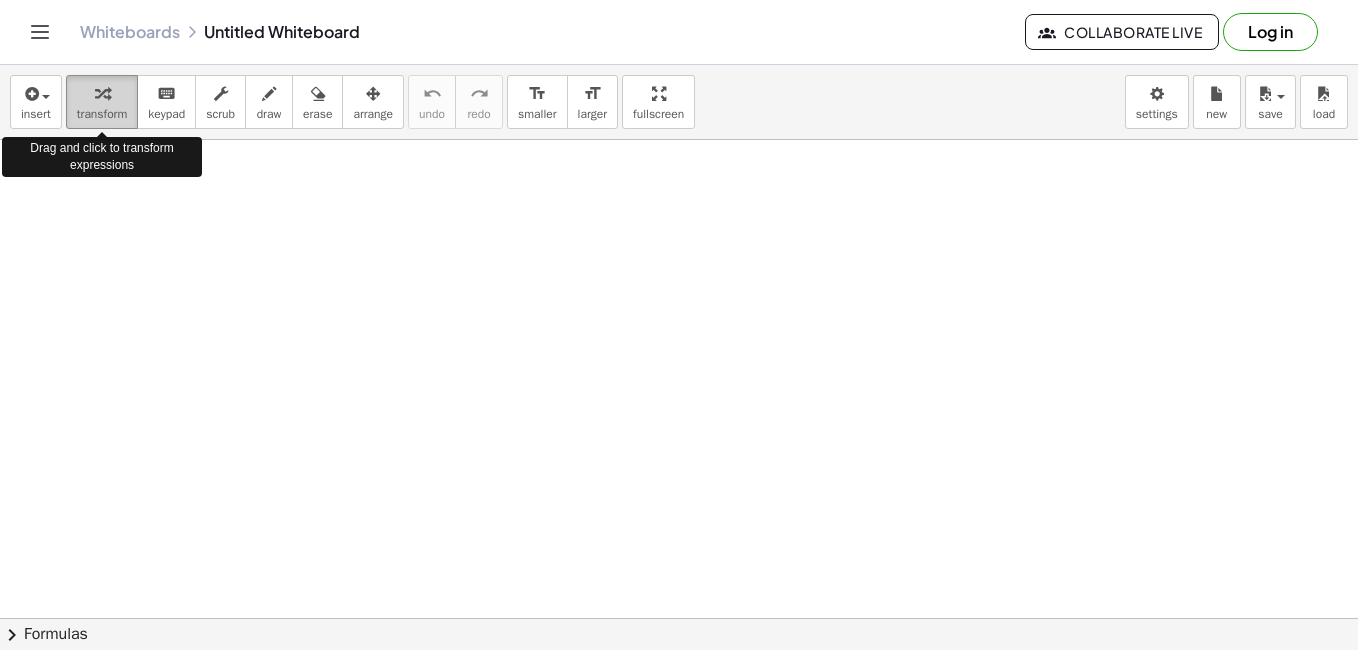 click on "transform" at bounding box center [102, 114] 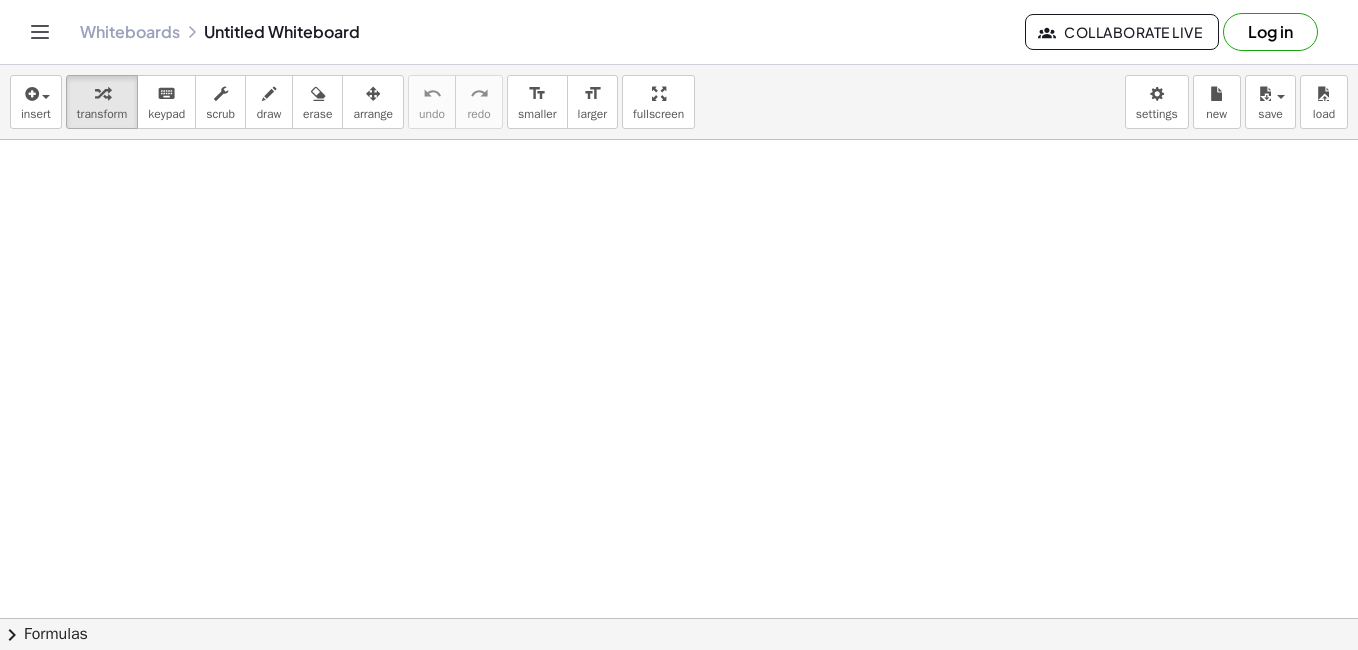 click at bounding box center (679, 683) 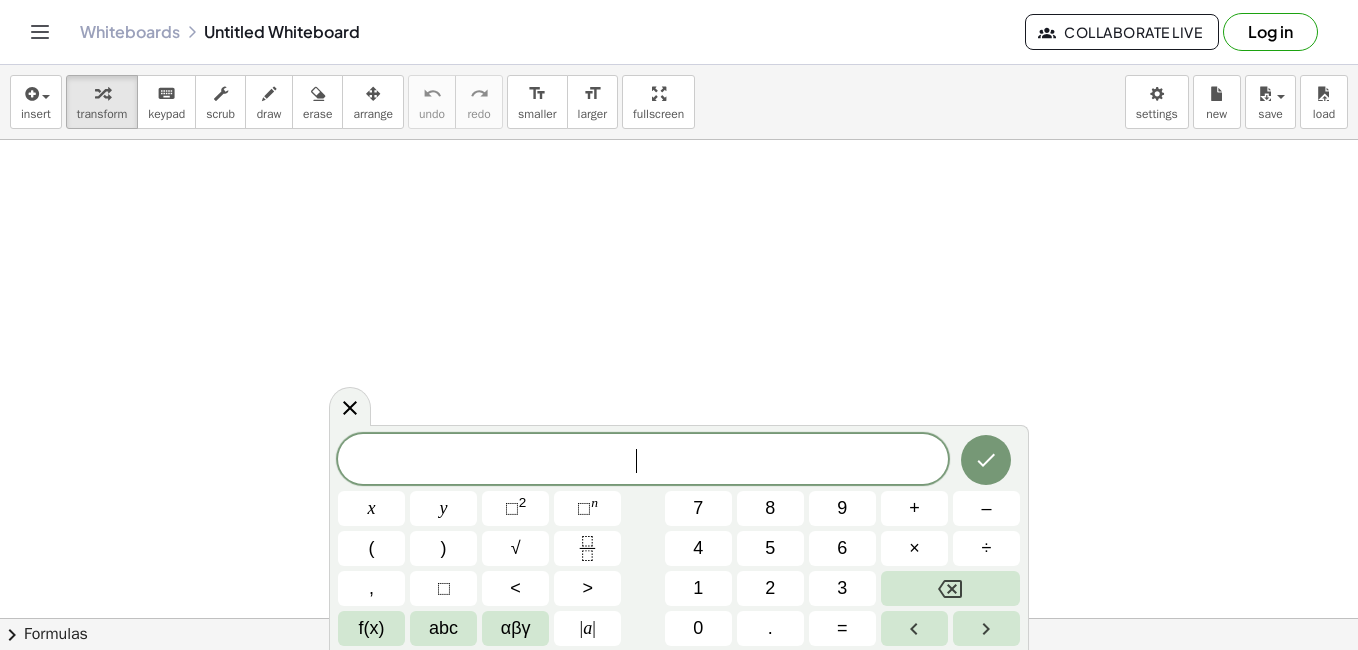 click on "​" 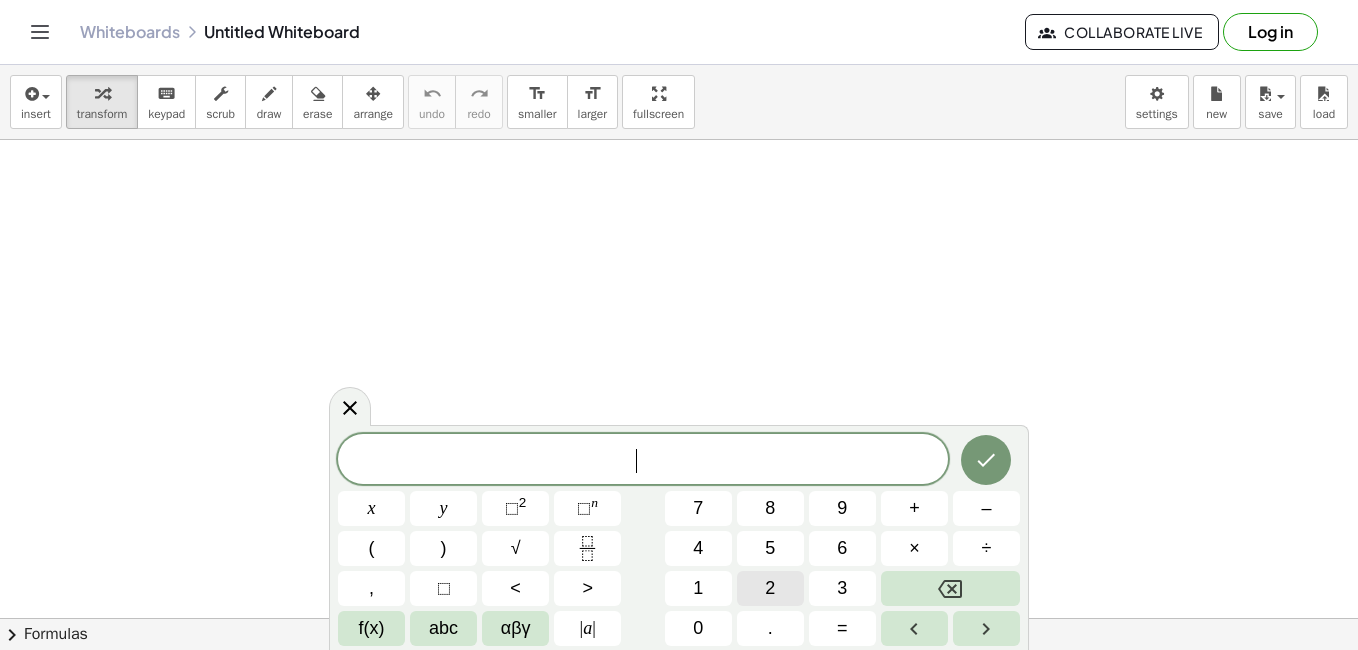 click on "2" at bounding box center [770, 588] 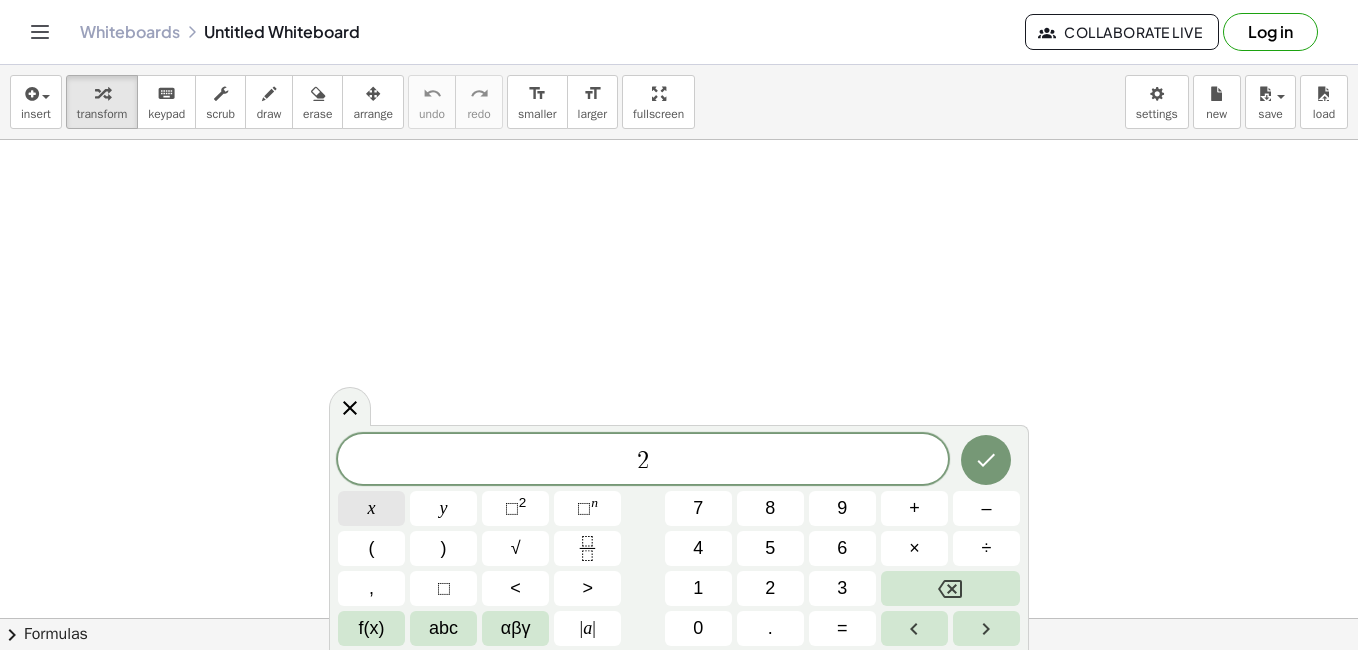 click on "x" at bounding box center (371, 508) 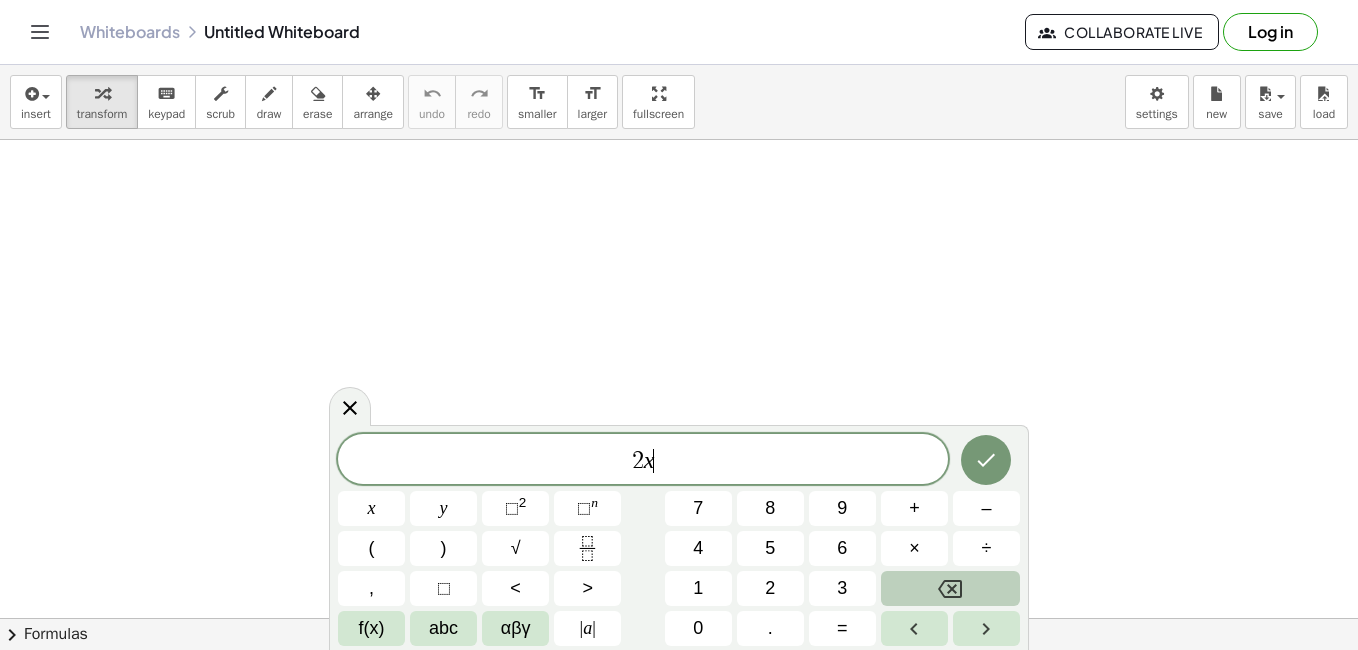click at bounding box center (950, 588) 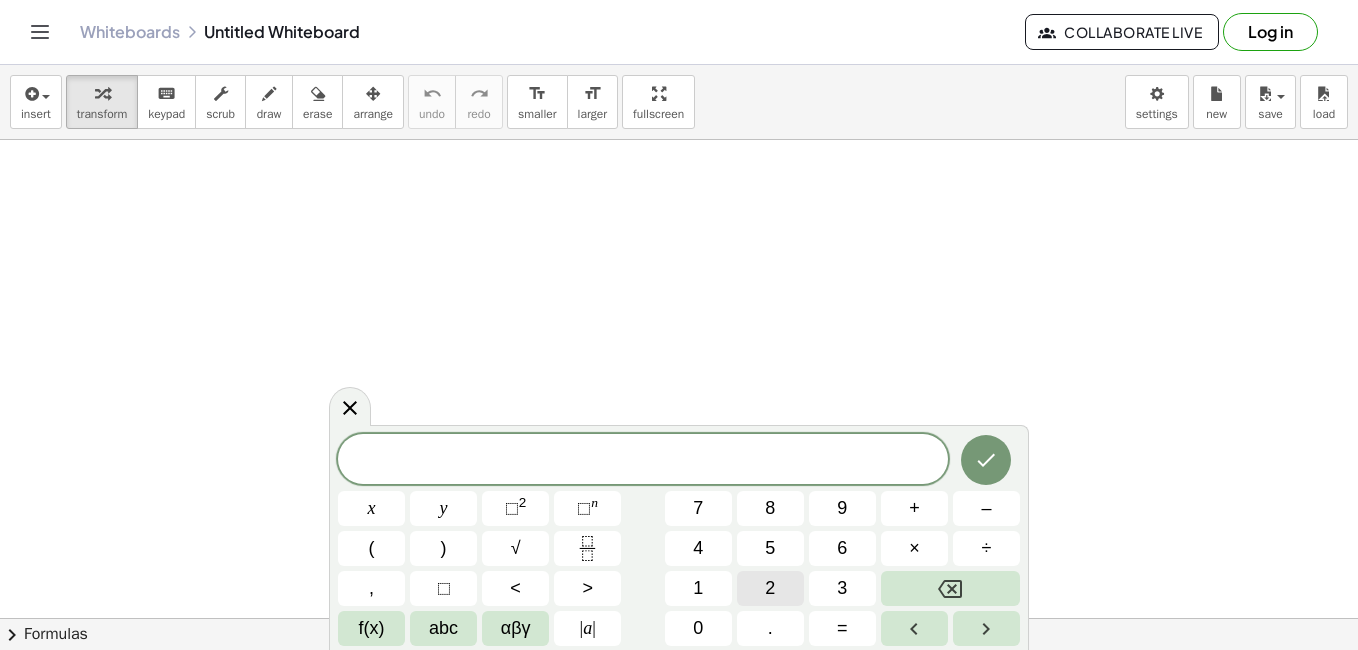 click on "2" at bounding box center (770, 588) 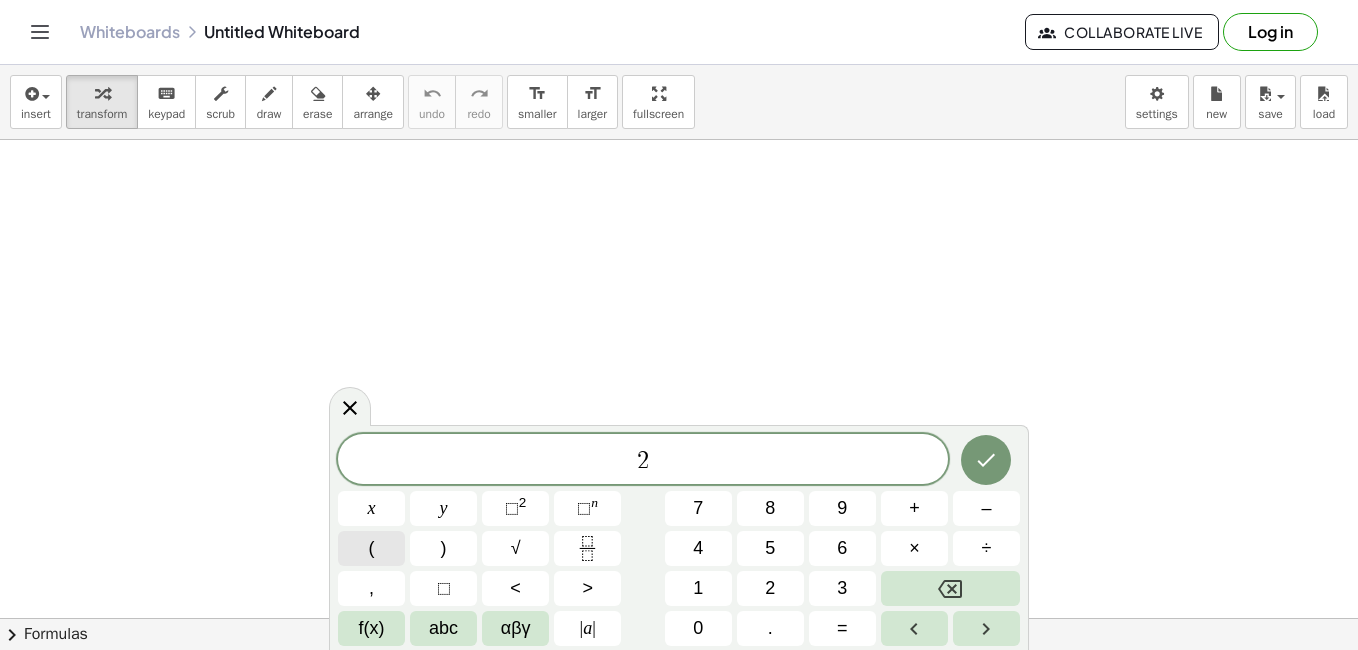 click on "(" at bounding box center (372, 548) 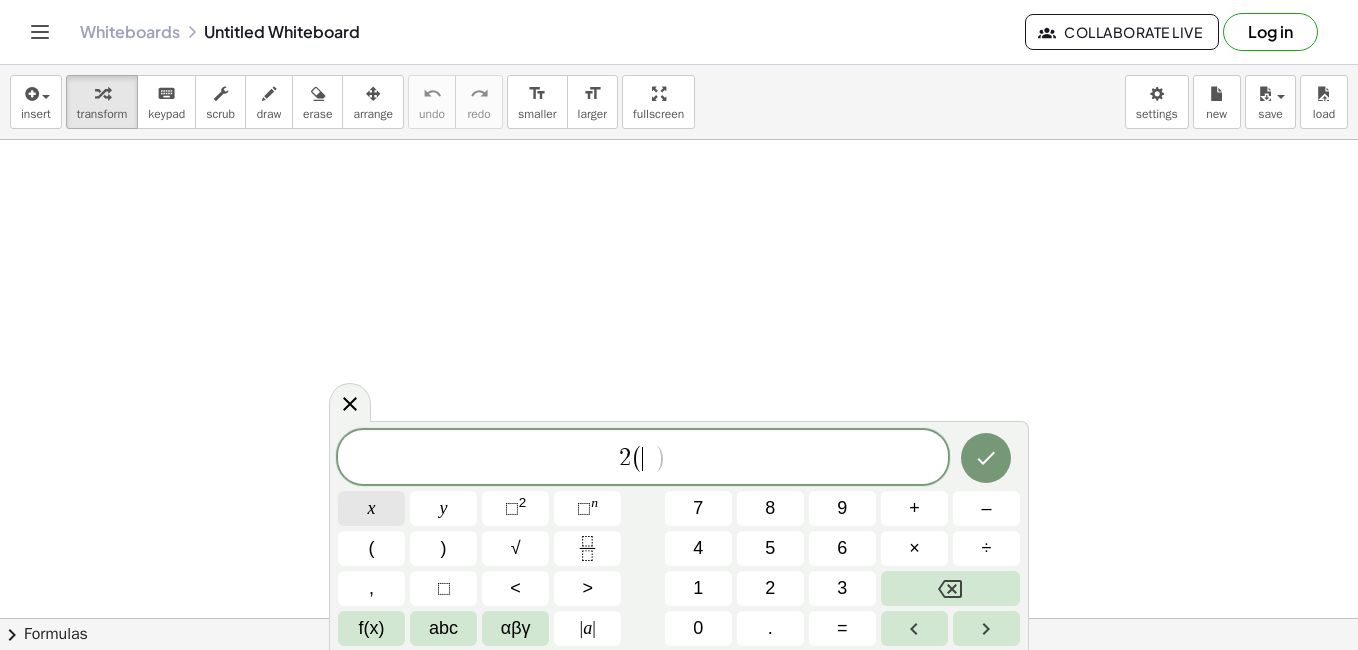 click on "x" at bounding box center (372, 508) 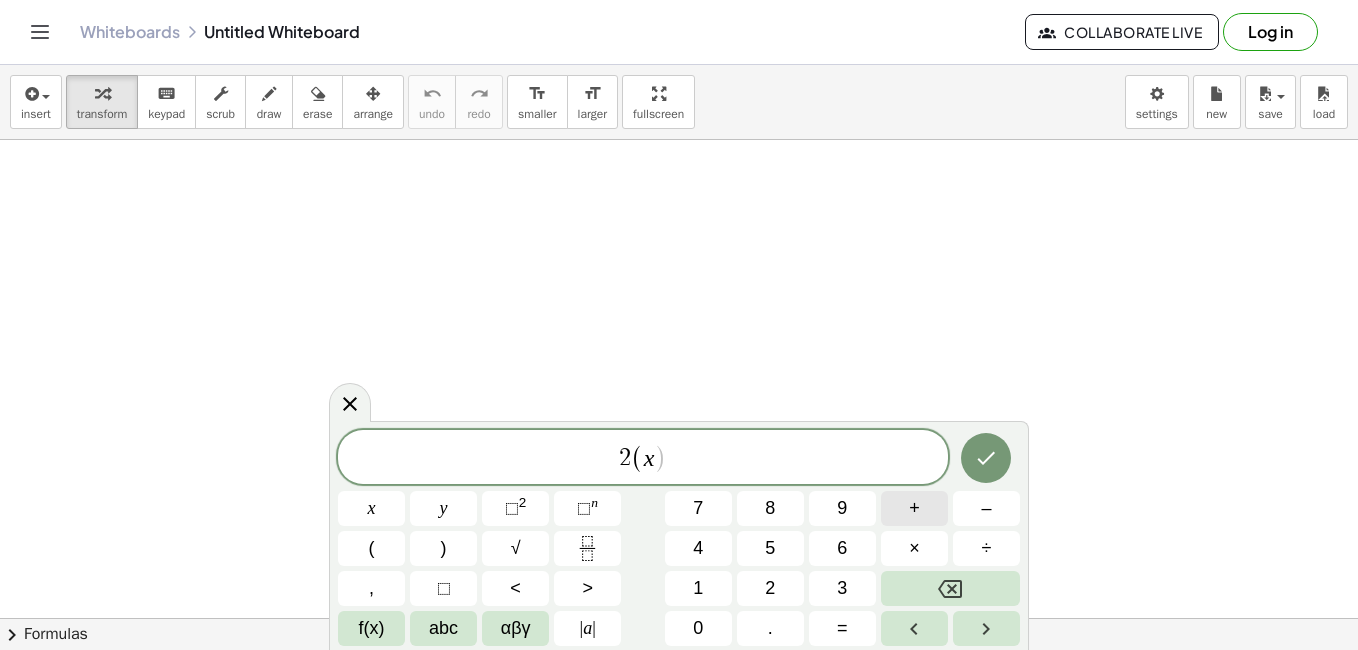 click on "+" at bounding box center [914, 508] 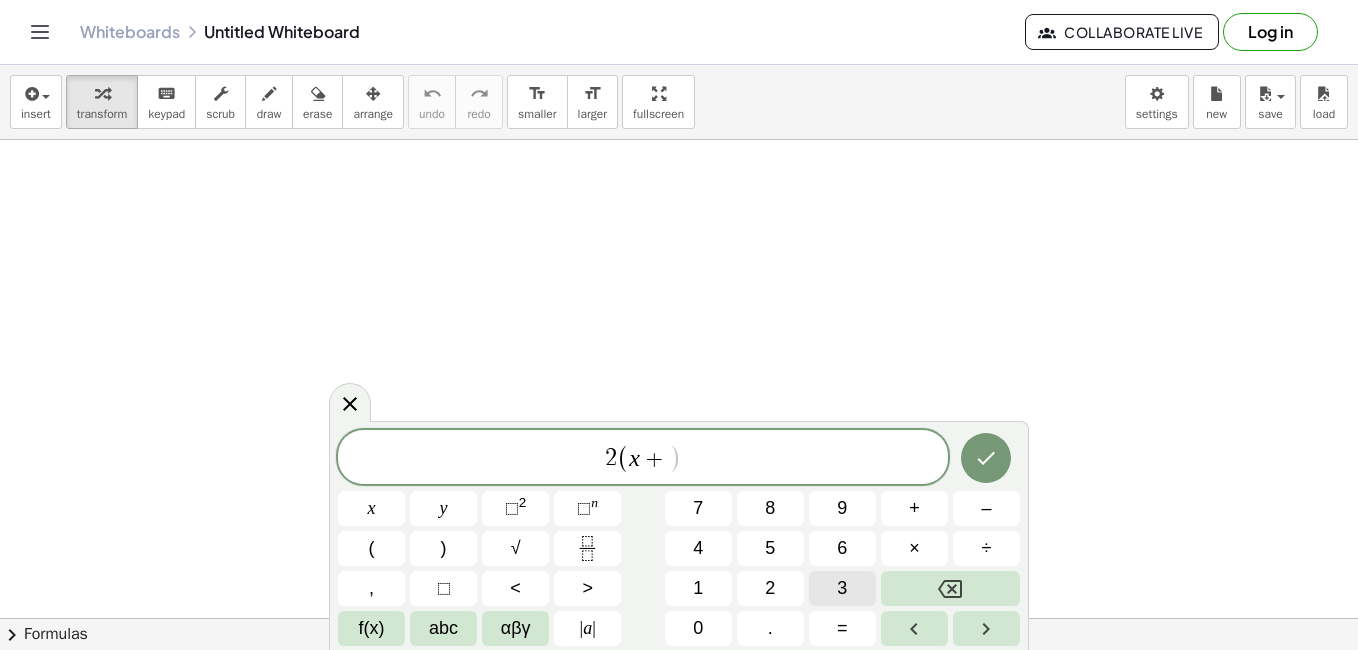 click on "3" at bounding box center [842, 588] 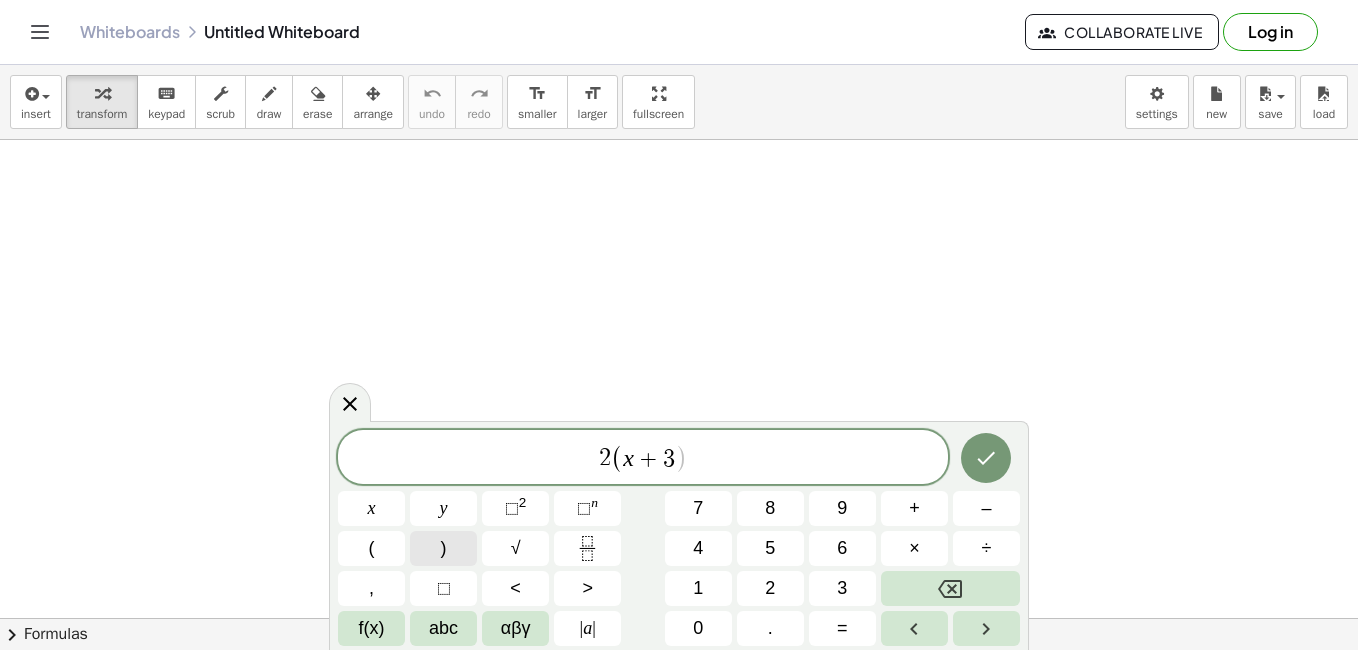click on ")" at bounding box center [444, 548] 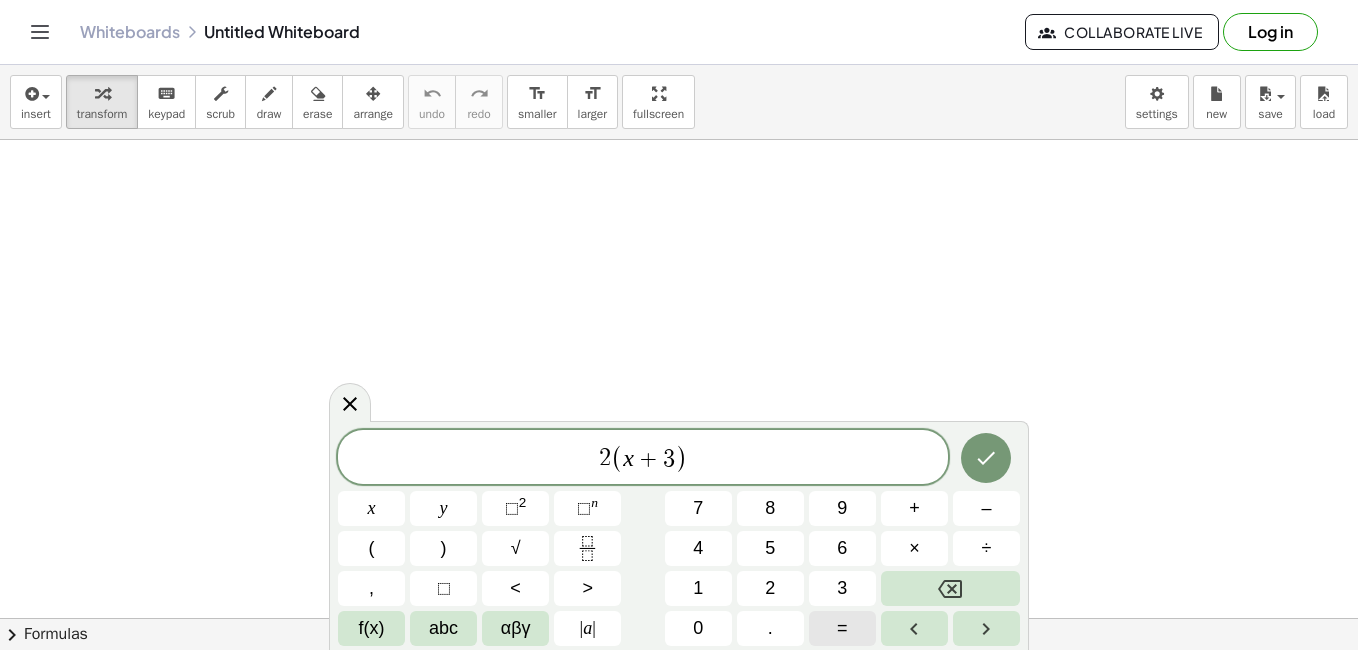 click on "=" at bounding box center (842, 628) 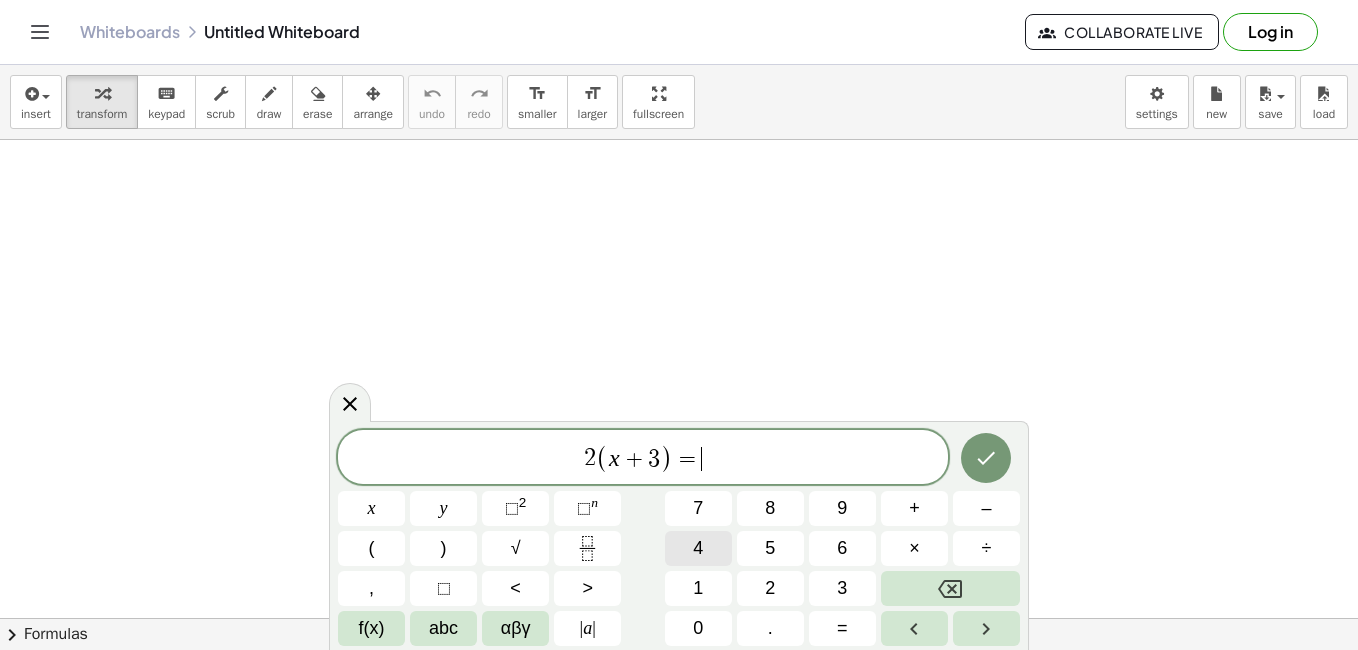 click on "4" at bounding box center [698, 548] 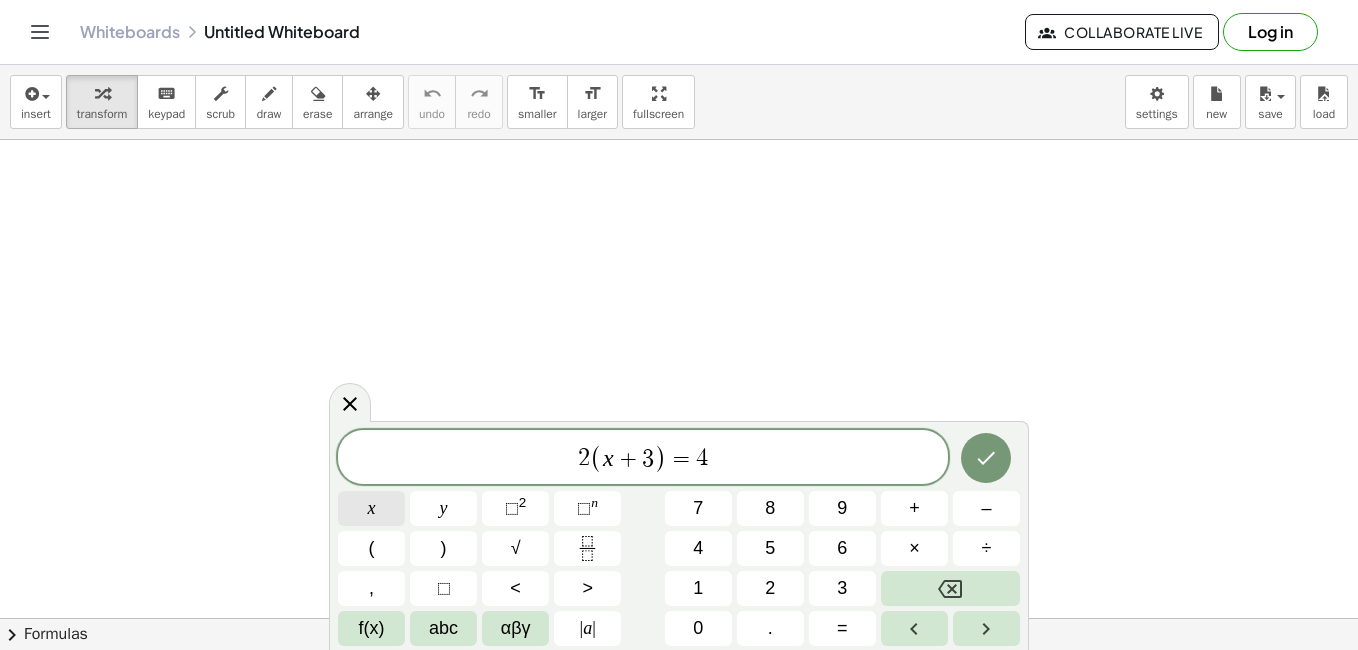 click on "x" at bounding box center (371, 508) 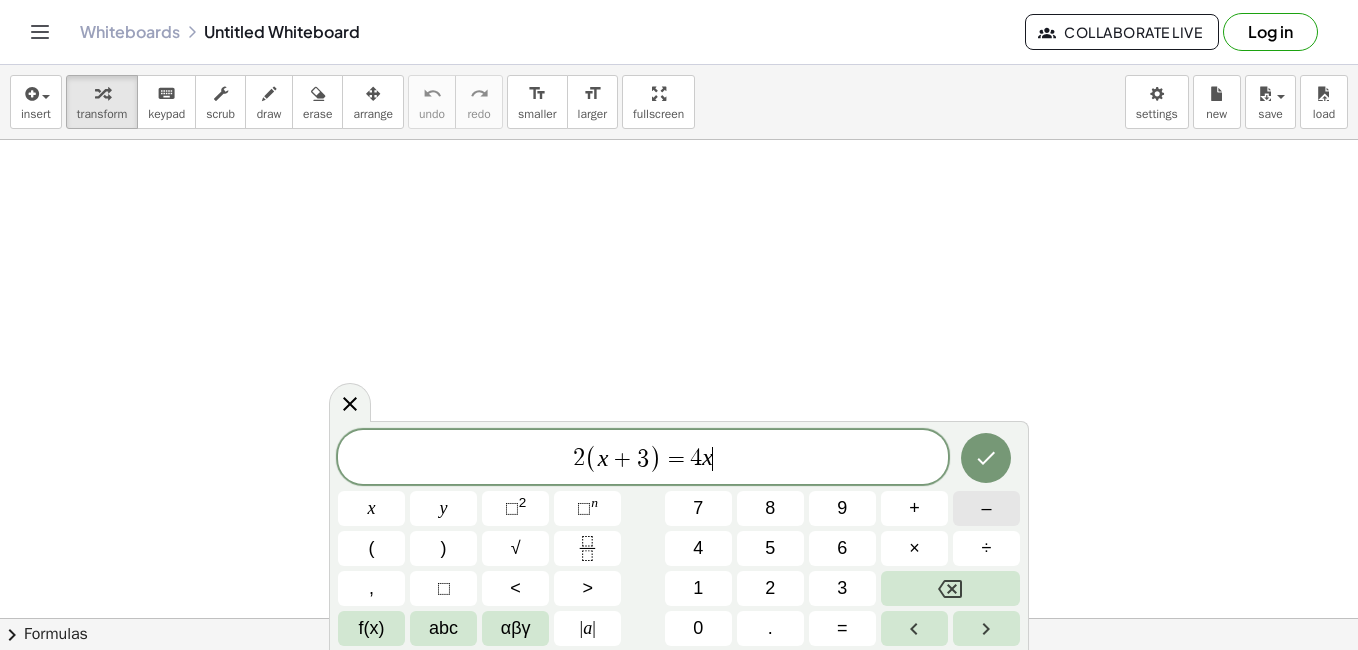 click on "–" at bounding box center [986, 508] 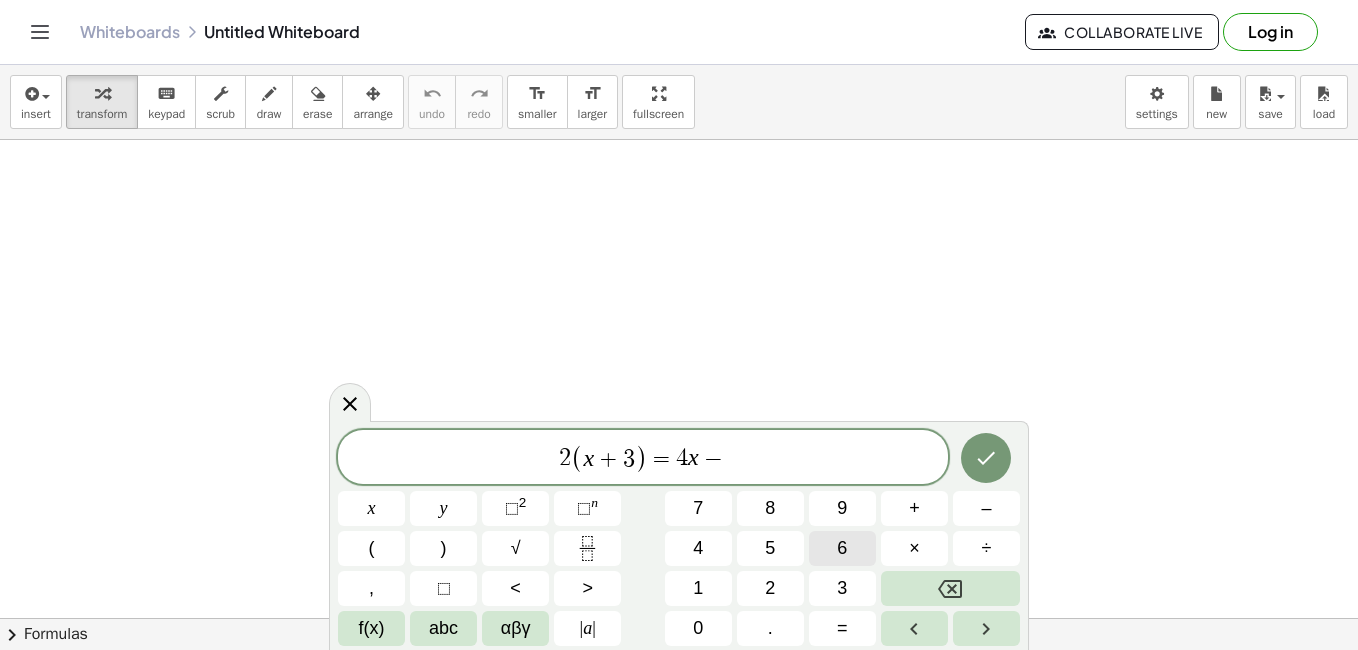click on "6" at bounding box center [842, 548] 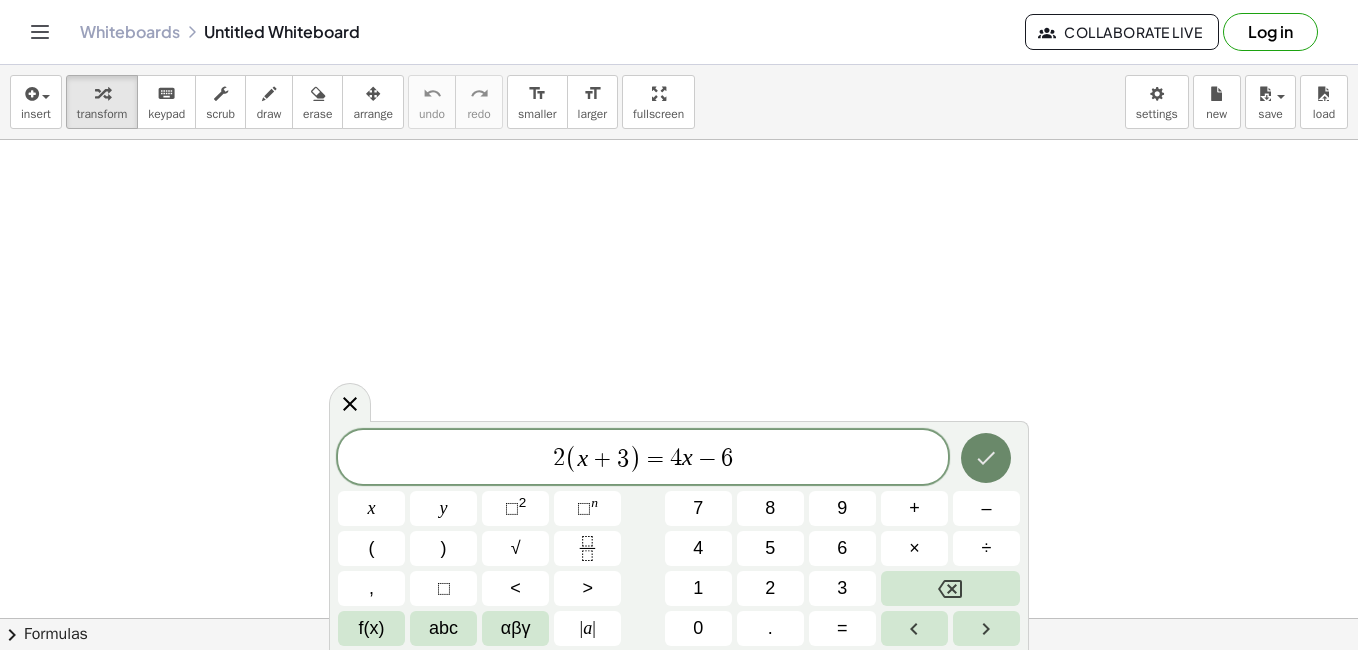 click 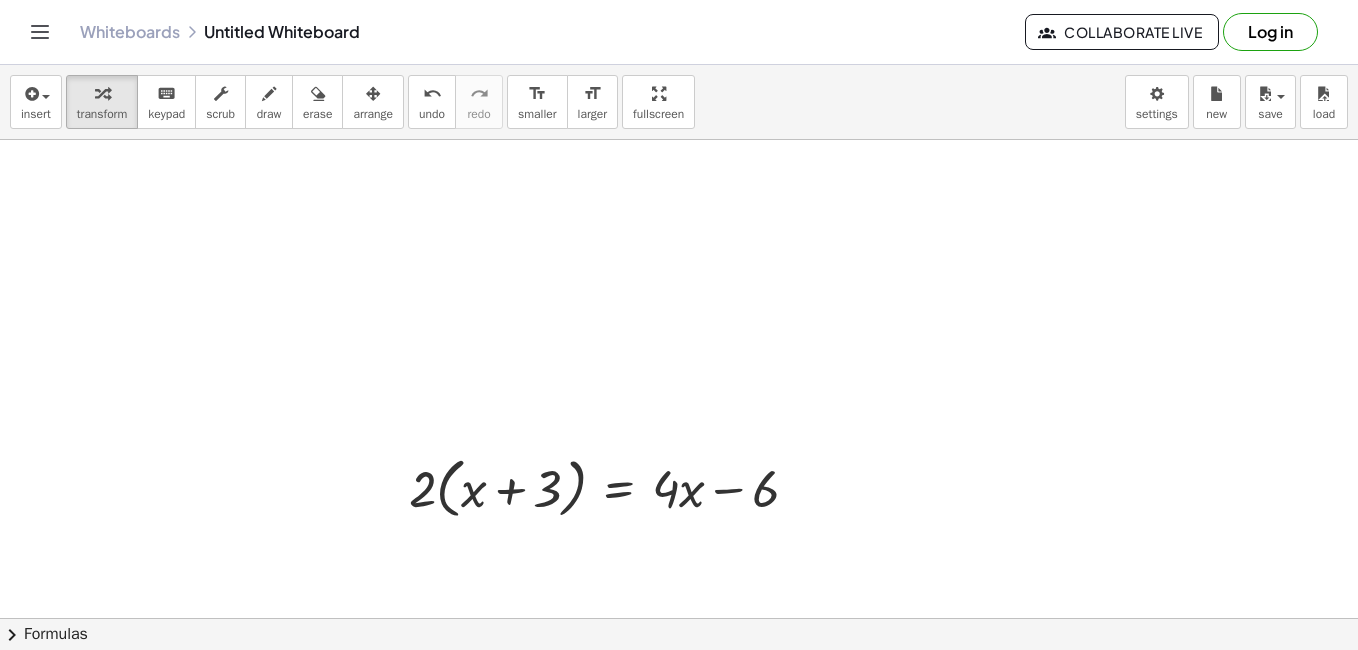 click at bounding box center (679, 683) 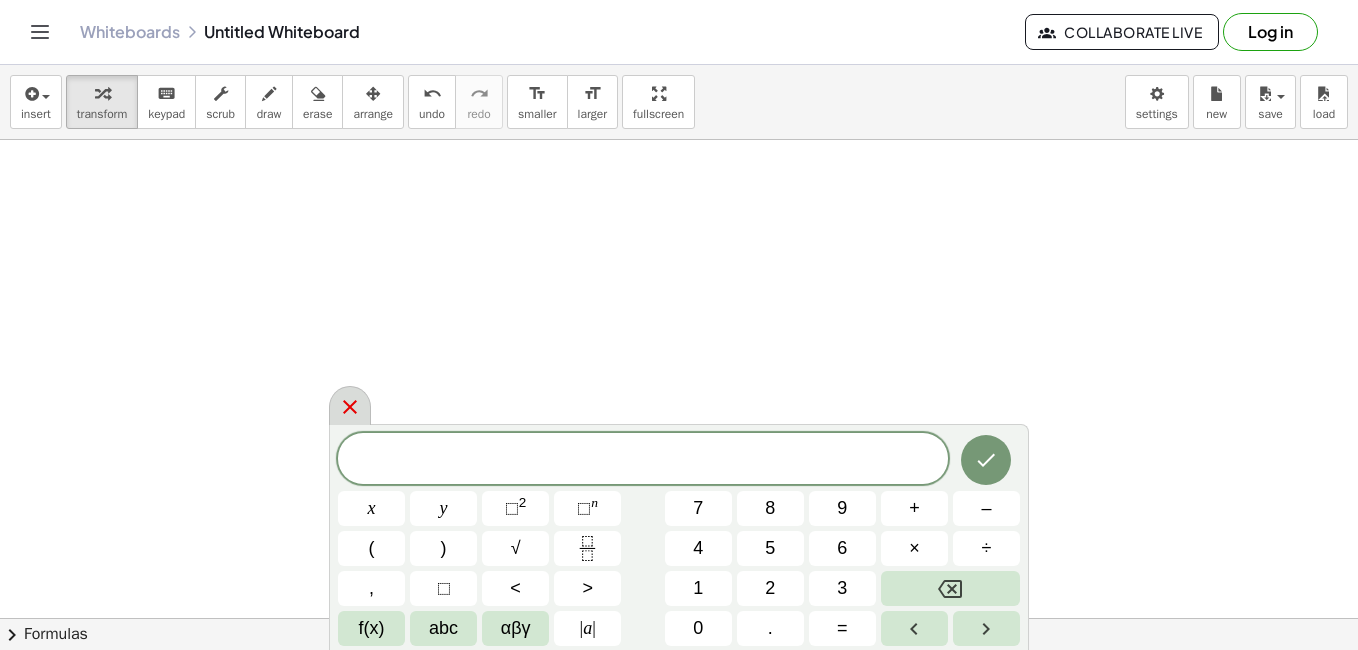 click 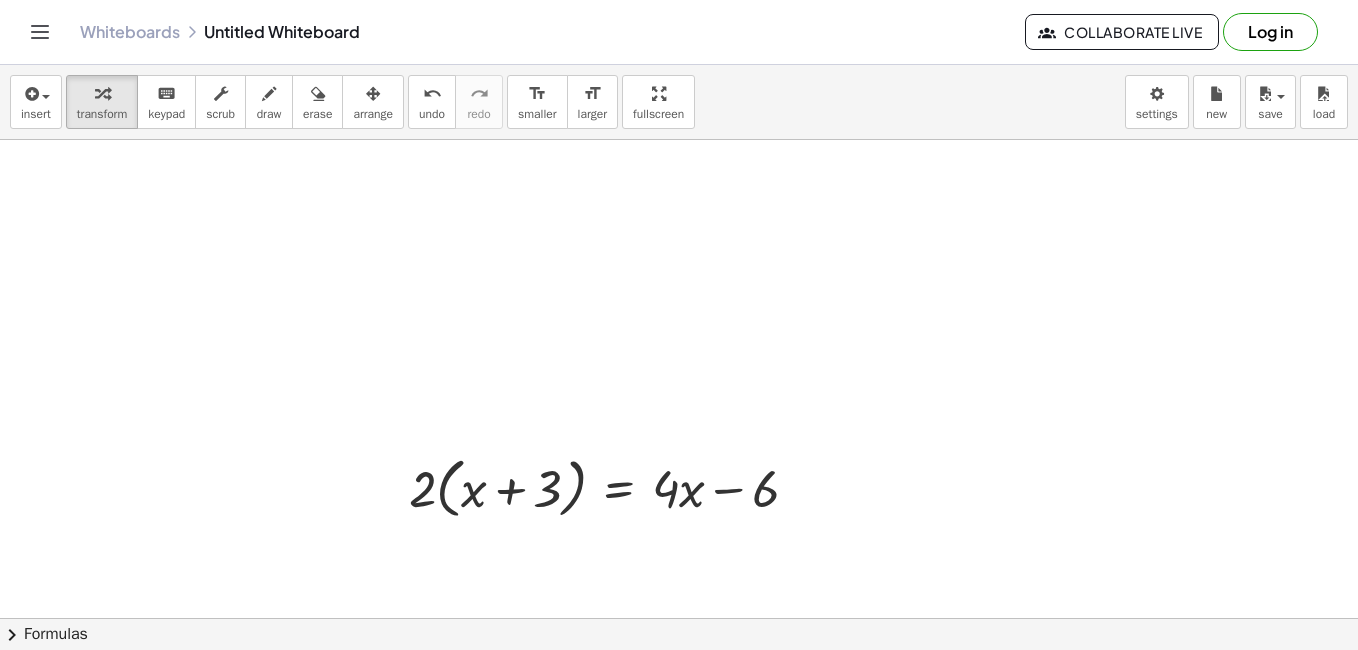 click at bounding box center (679, 683) 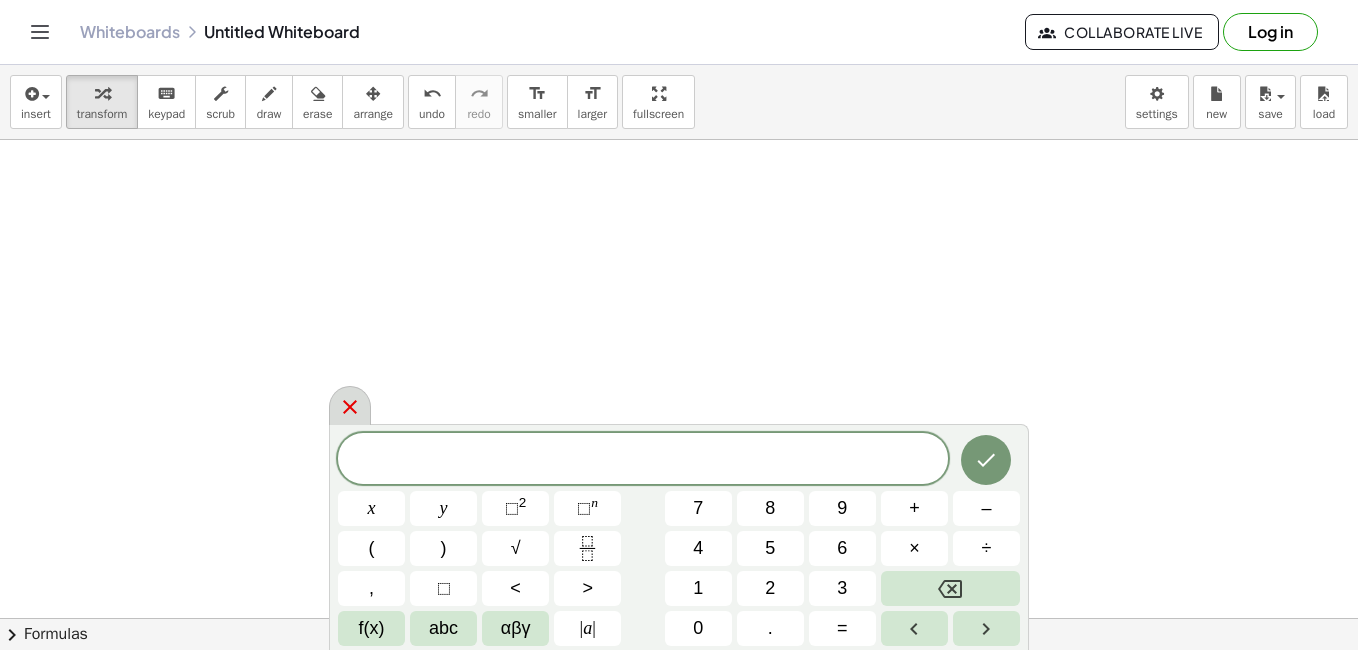 click 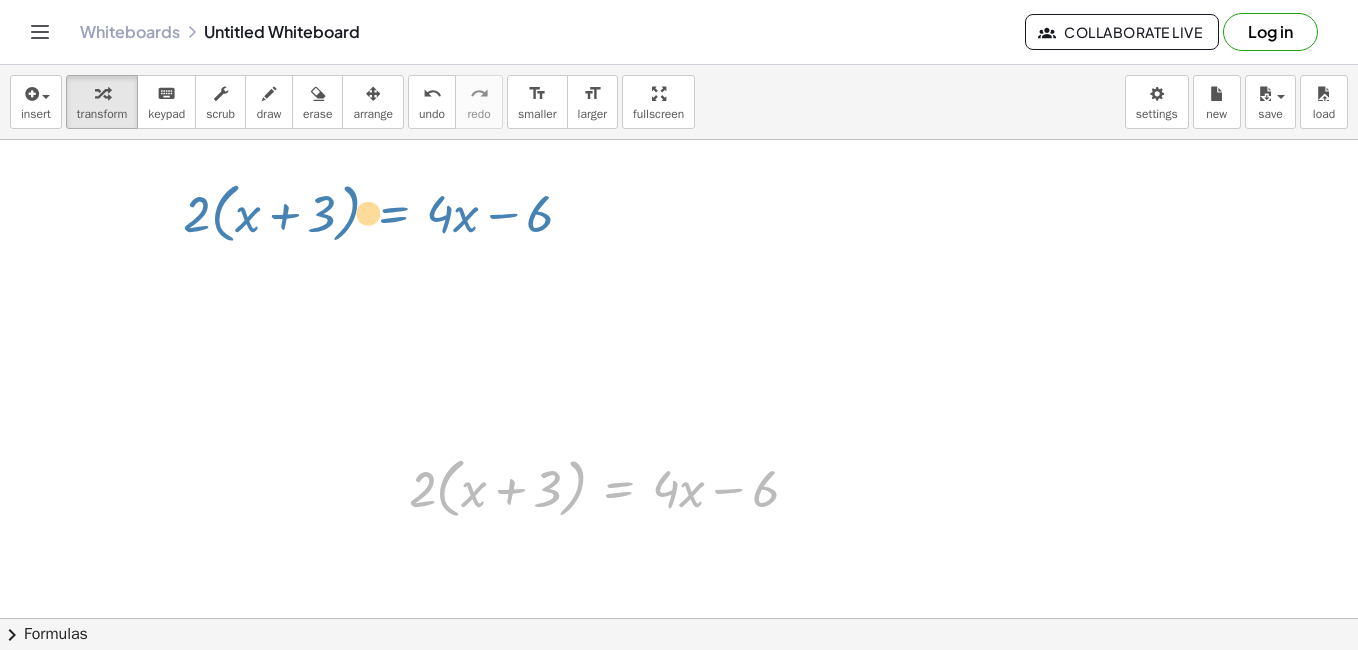 drag, startPoint x: 598, startPoint y: 513, endPoint x: 372, endPoint y: 238, distance: 355.95084 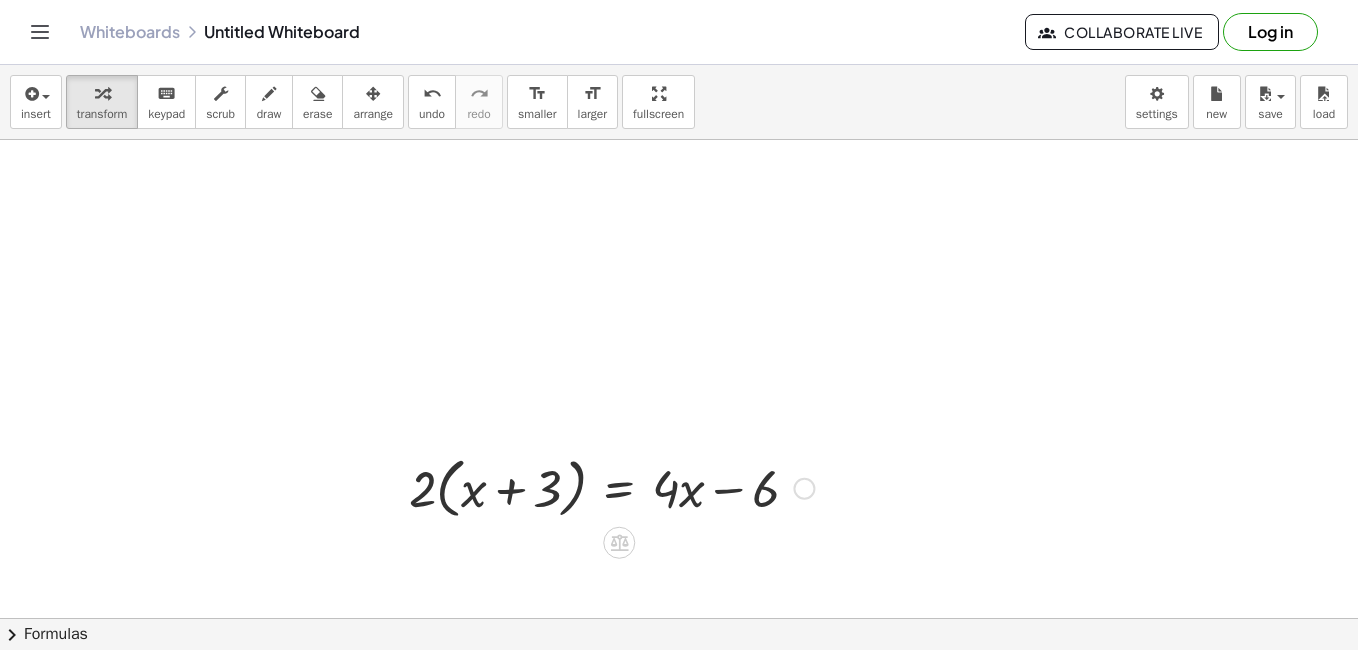 click at bounding box center [611, 487] 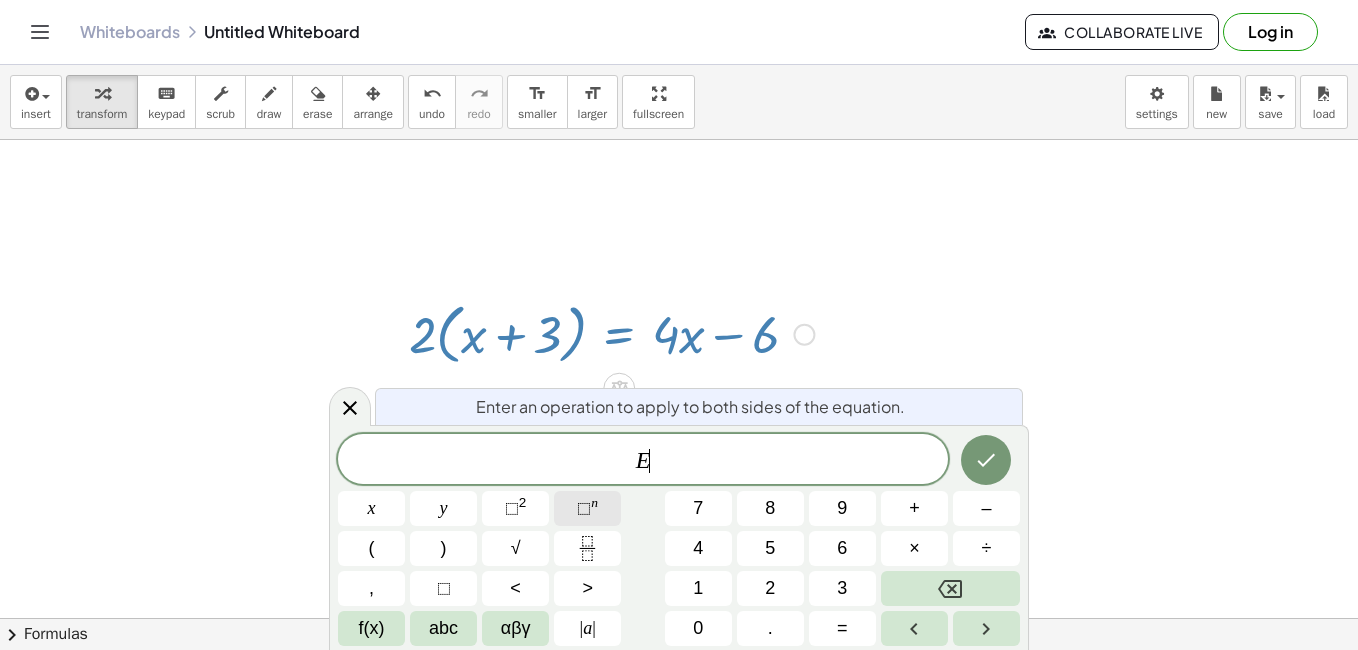 scroll, scrollTop: 155, scrollLeft: 0, axis: vertical 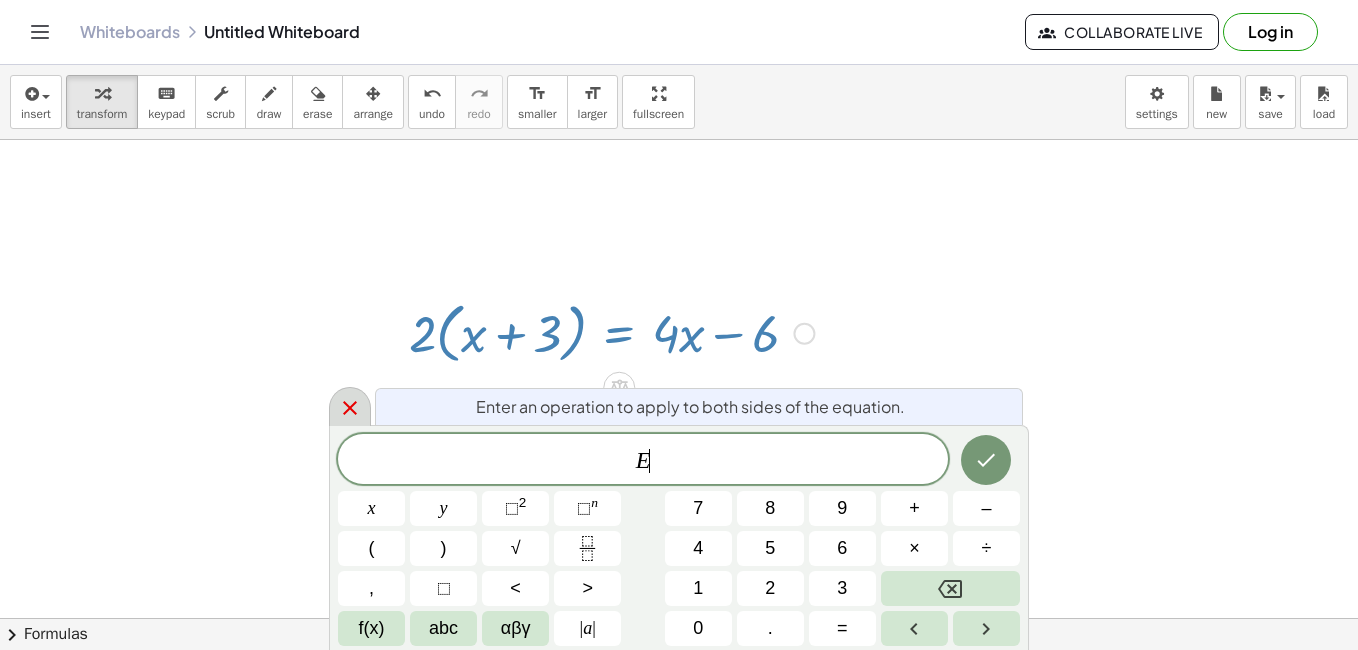 click 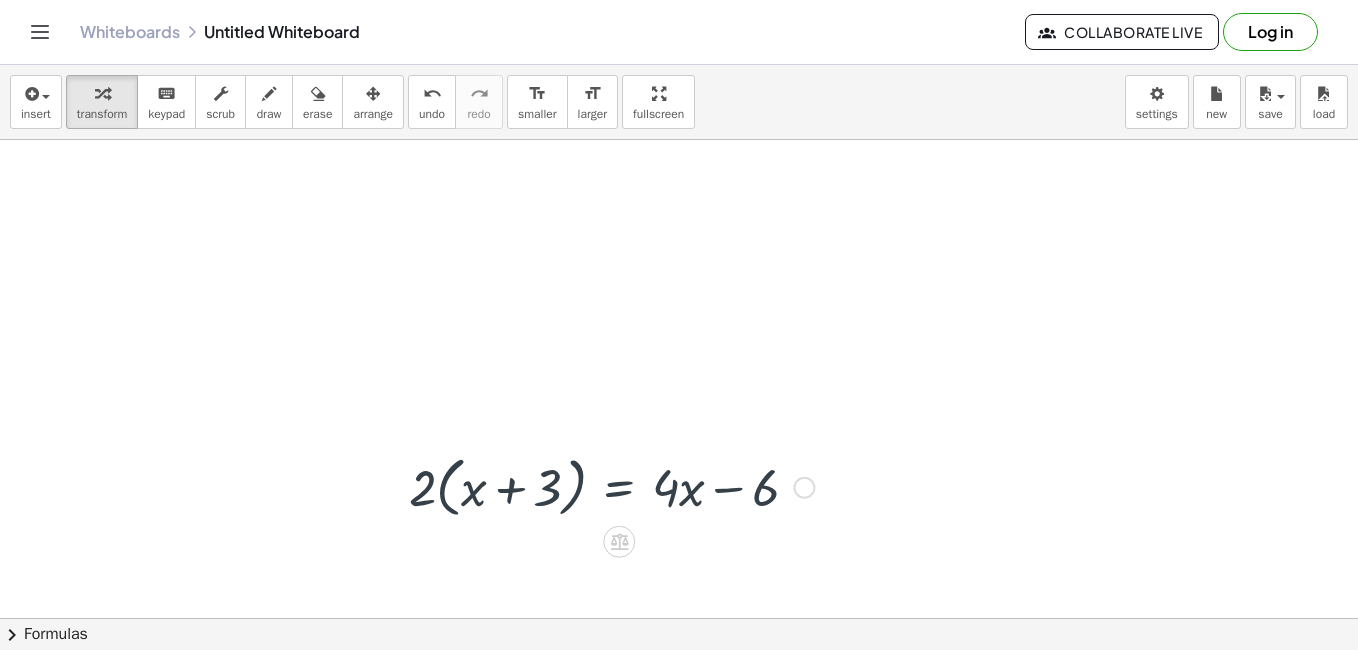 scroll, scrollTop: 0, scrollLeft: 0, axis: both 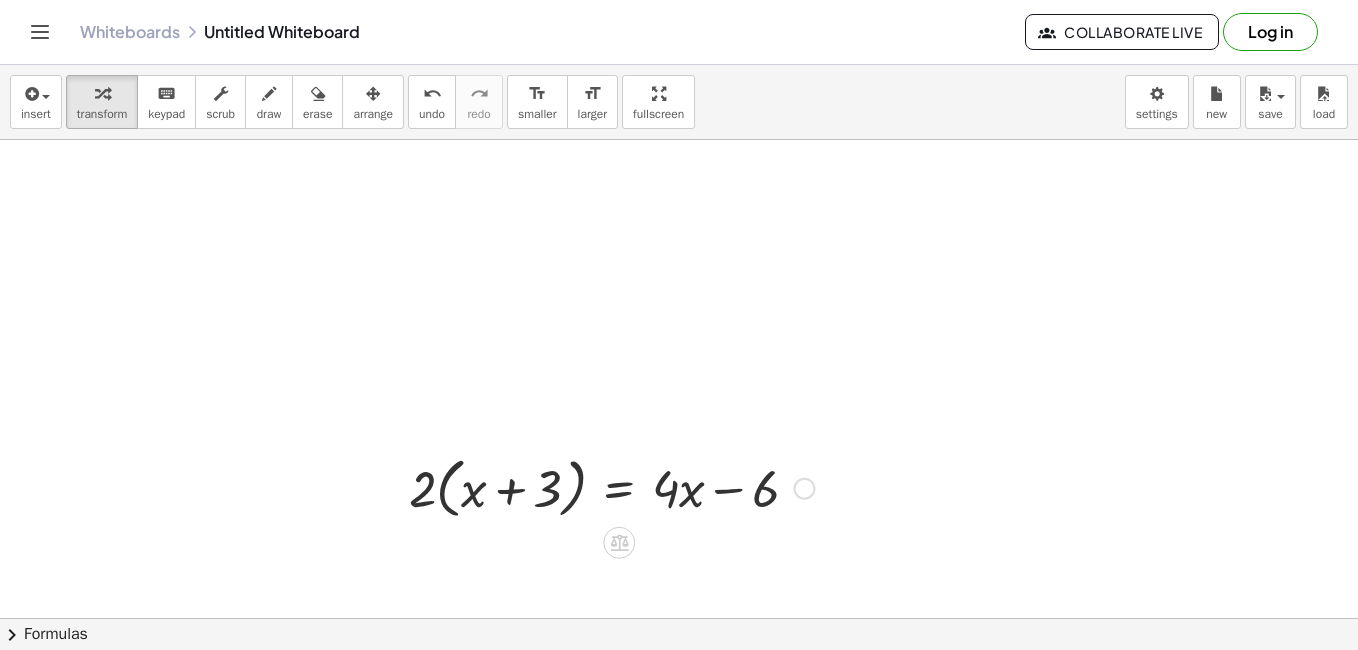 drag, startPoint x: 617, startPoint y: 550, endPoint x: 629, endPoint y: 582, distance: 34.176014 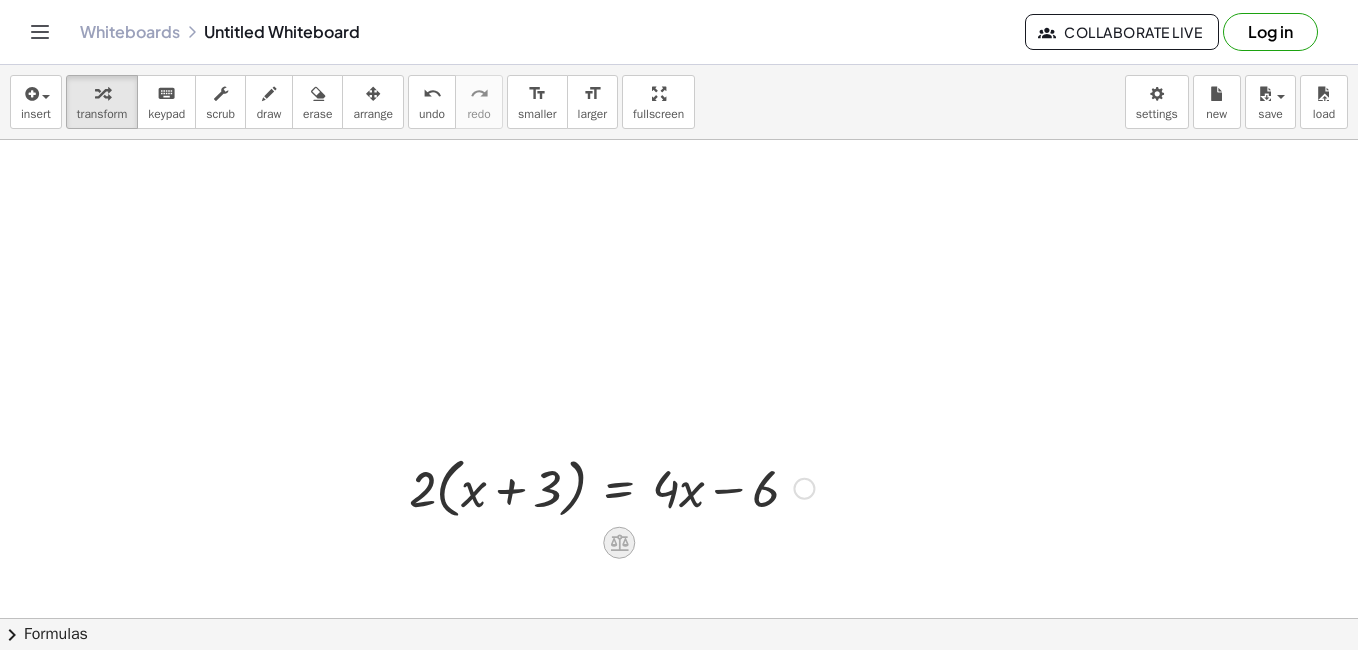 drag, startPoint x: 611, startPoint y: 551, endPoint x: 625, endPoint y: 544, distance: 15.652476 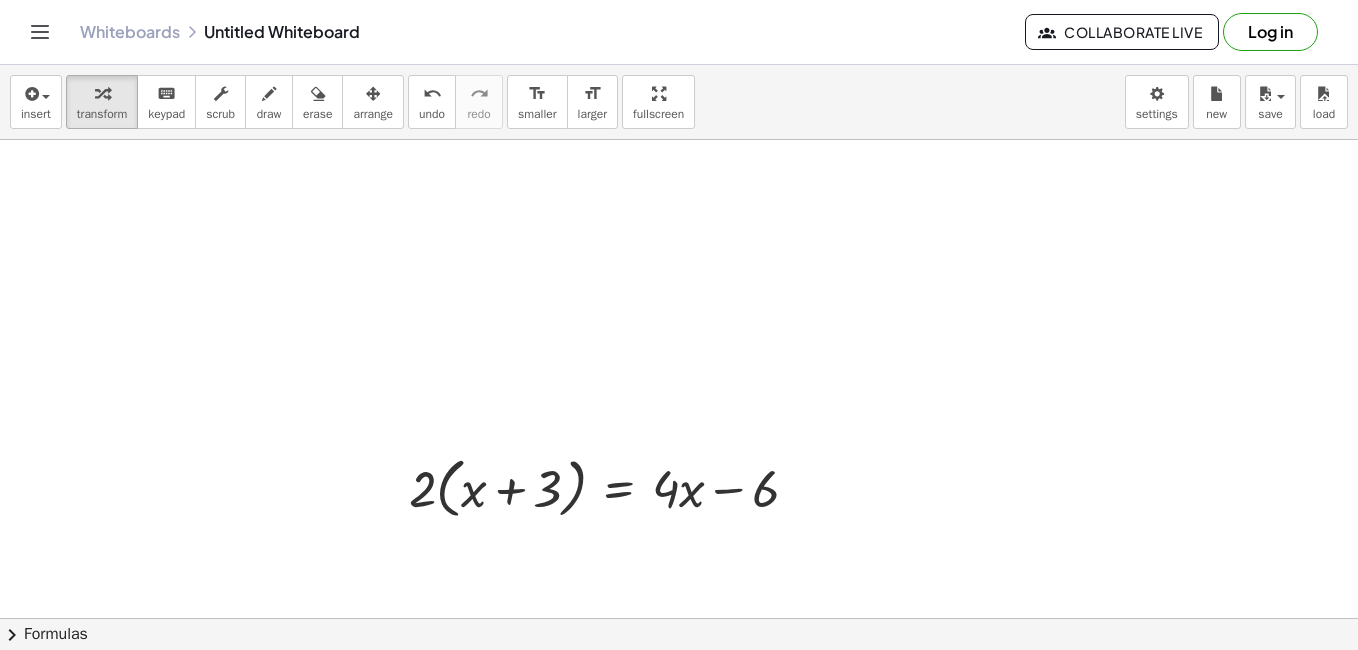 drag, startPoint x: 614, startPoint y: 525, endPoint x: 546, endPoint y: 426, distance: 120.10412 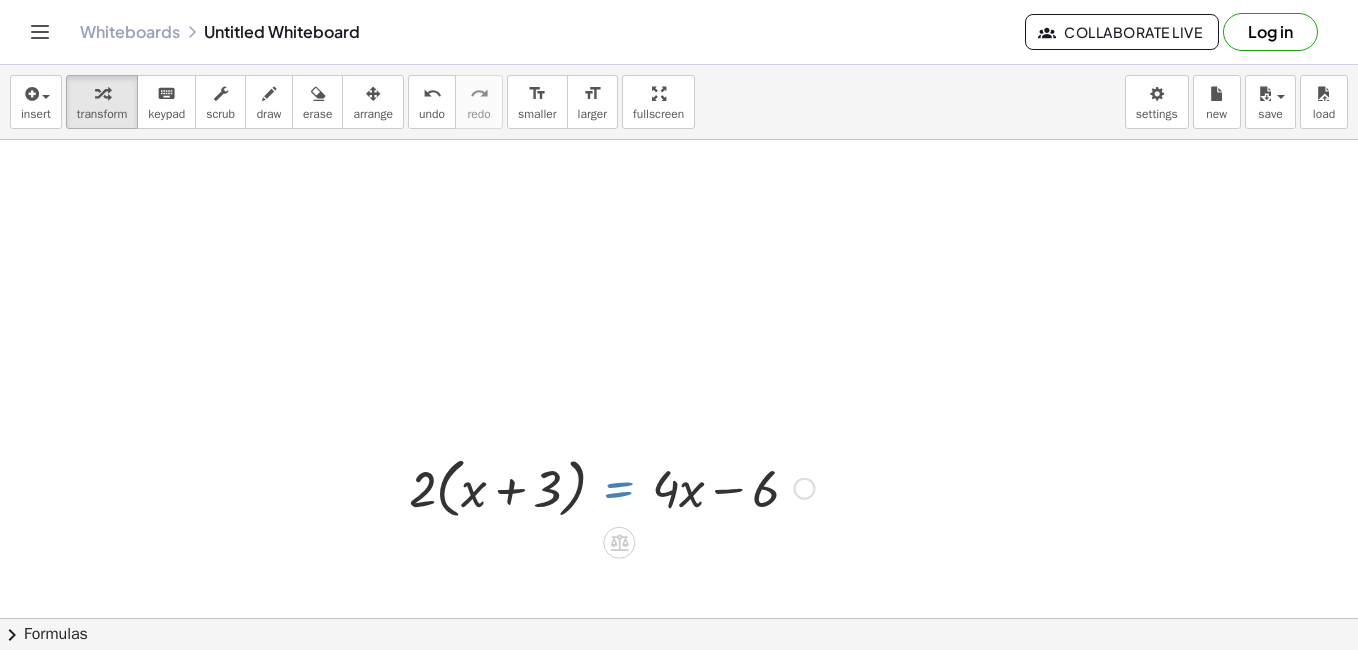 drag, startPoint x: 607, startPoint y: 486, endPoint x: 594, endPoint y: 484, distance: 13.152946 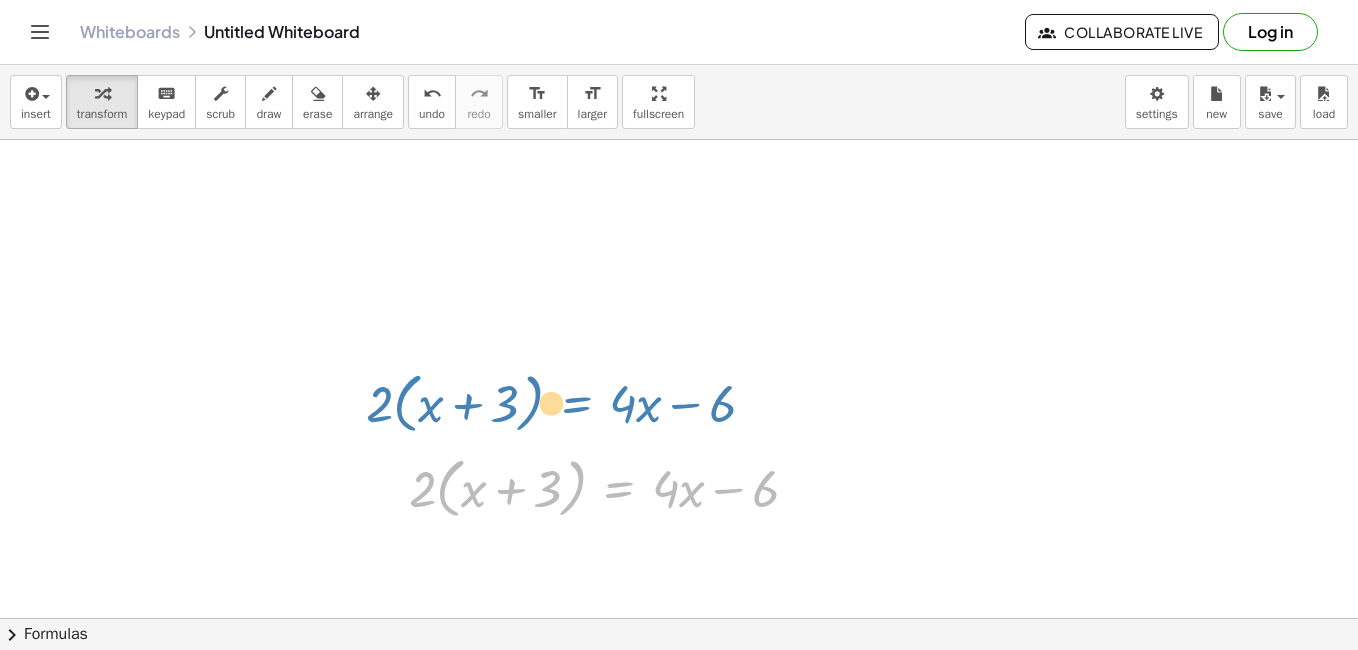 drag, startPoint x: 594, startPoint y: 485, endPoint x: 551, endPoint y: 400, distance: 95.257545 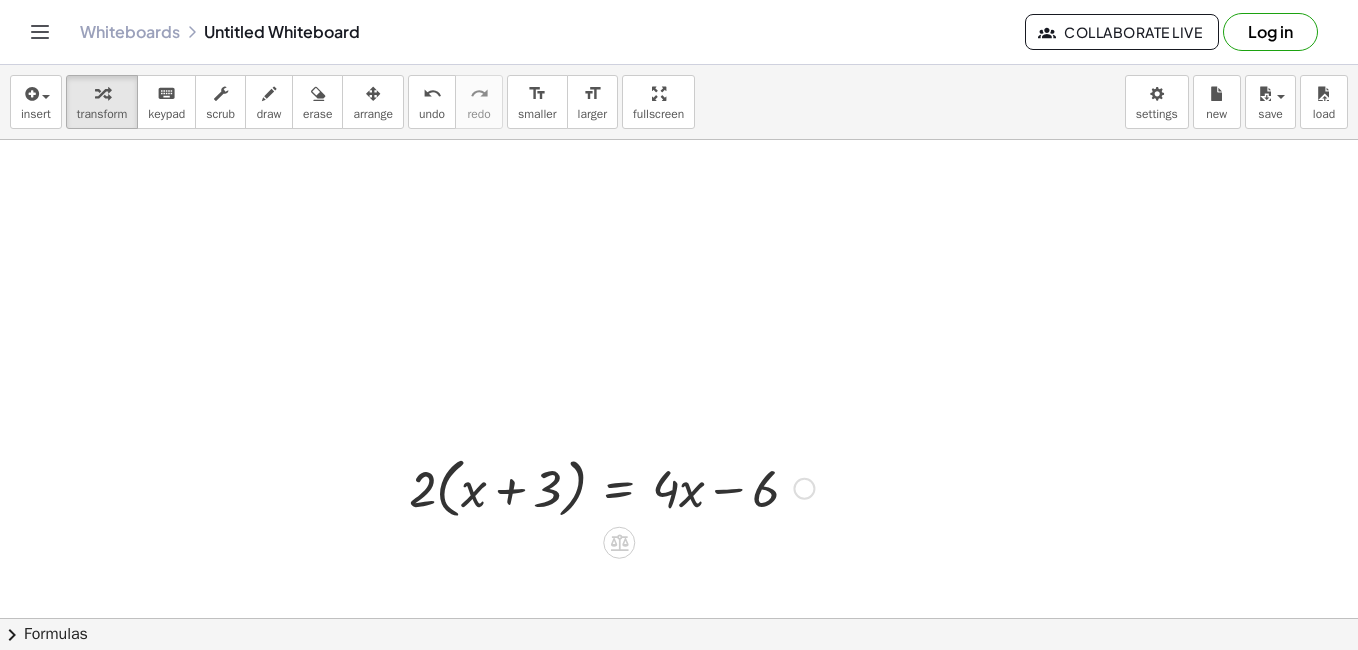 drag, startPoint x: 618, startPoint y: 542, endPoint x: 611, endPoint y: 497, distance: 45.54119 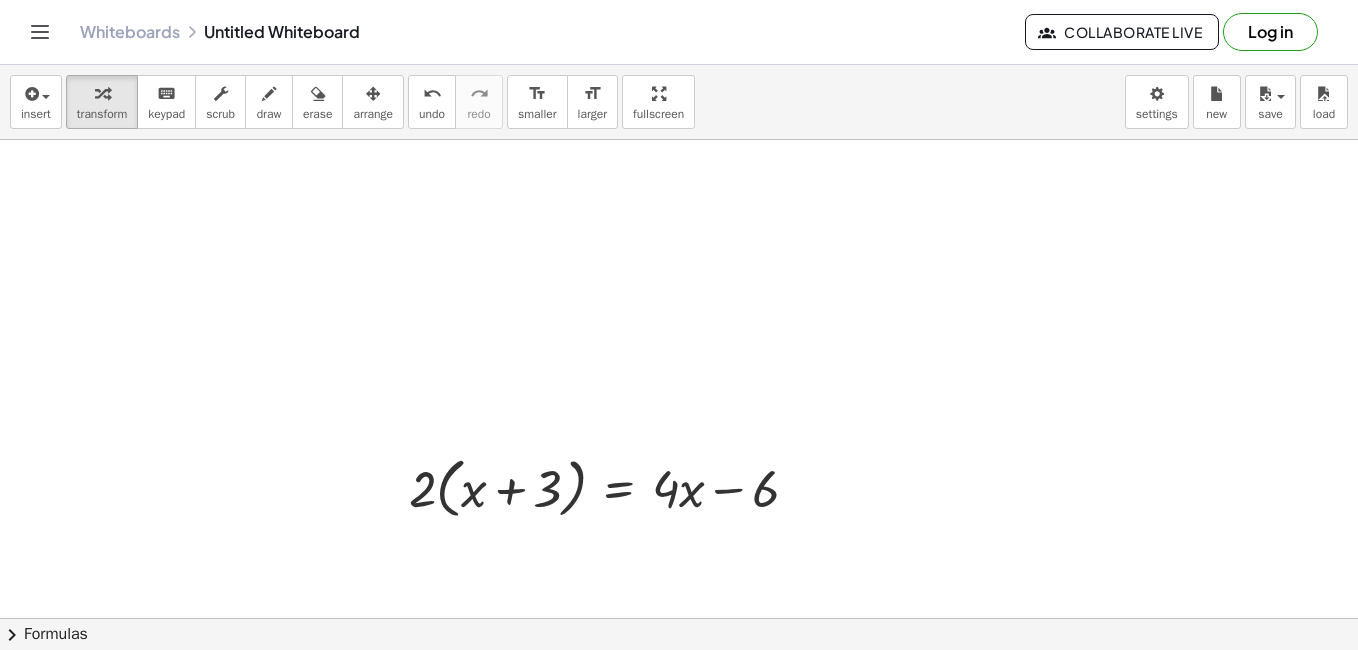 drag, startPoint x: 611, startPoint y: 497, endPoint x: 574, endPoint y: 382, distance: 120.805626 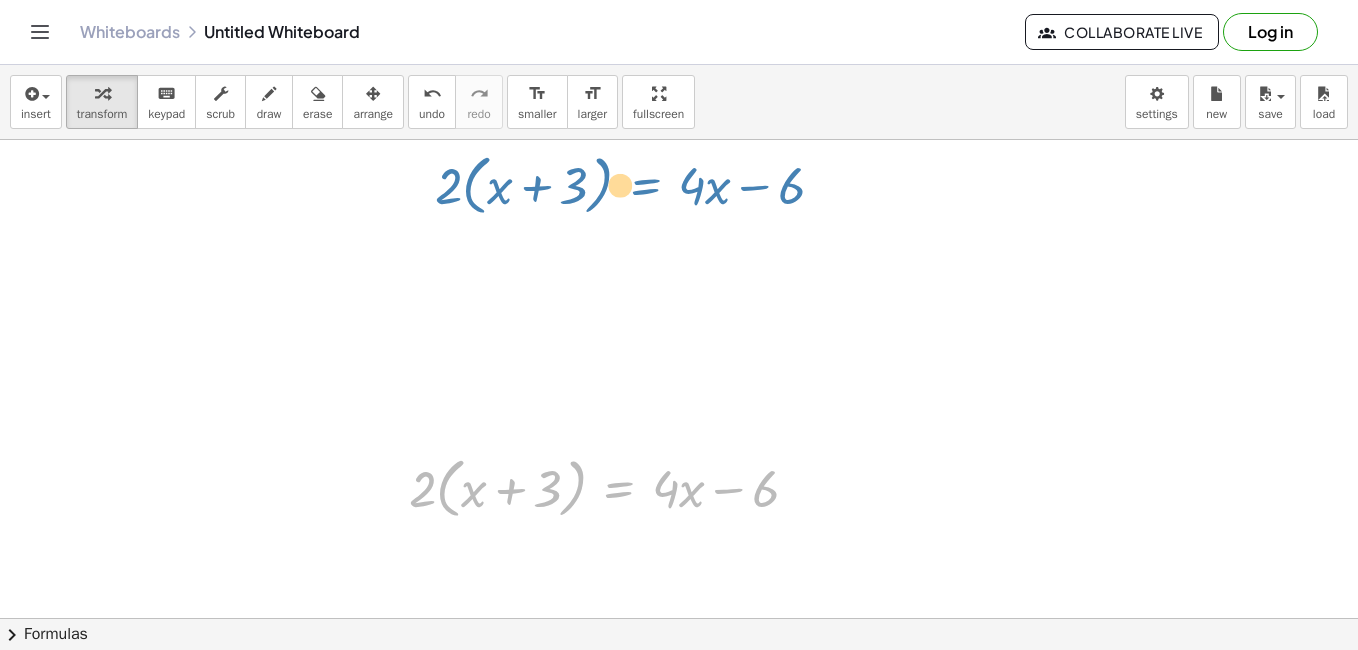 drag, startPoint x: 624, startPoint y: 489, endPoint x: 650, endPoint y: 186, distance: 304.11346 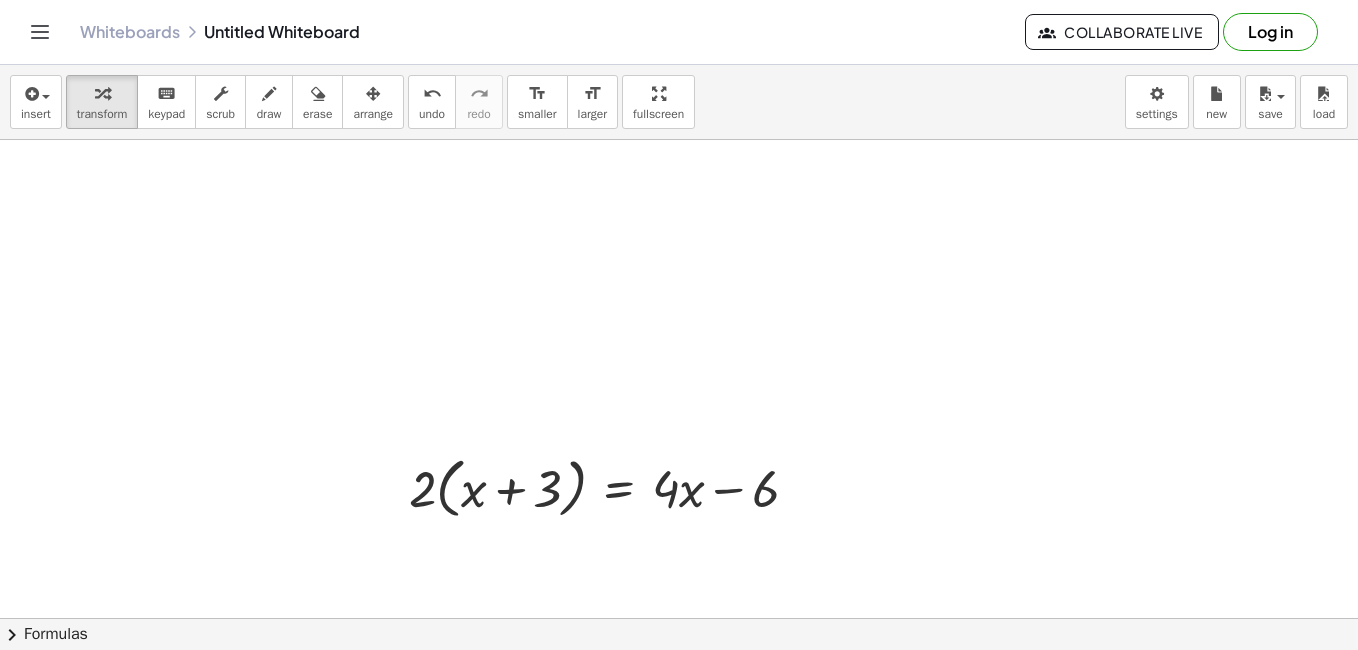 drag, startPoint x: 626, startPoint y: 547, endPoint x: 627, endPoint y: 356, distance: 191.00262 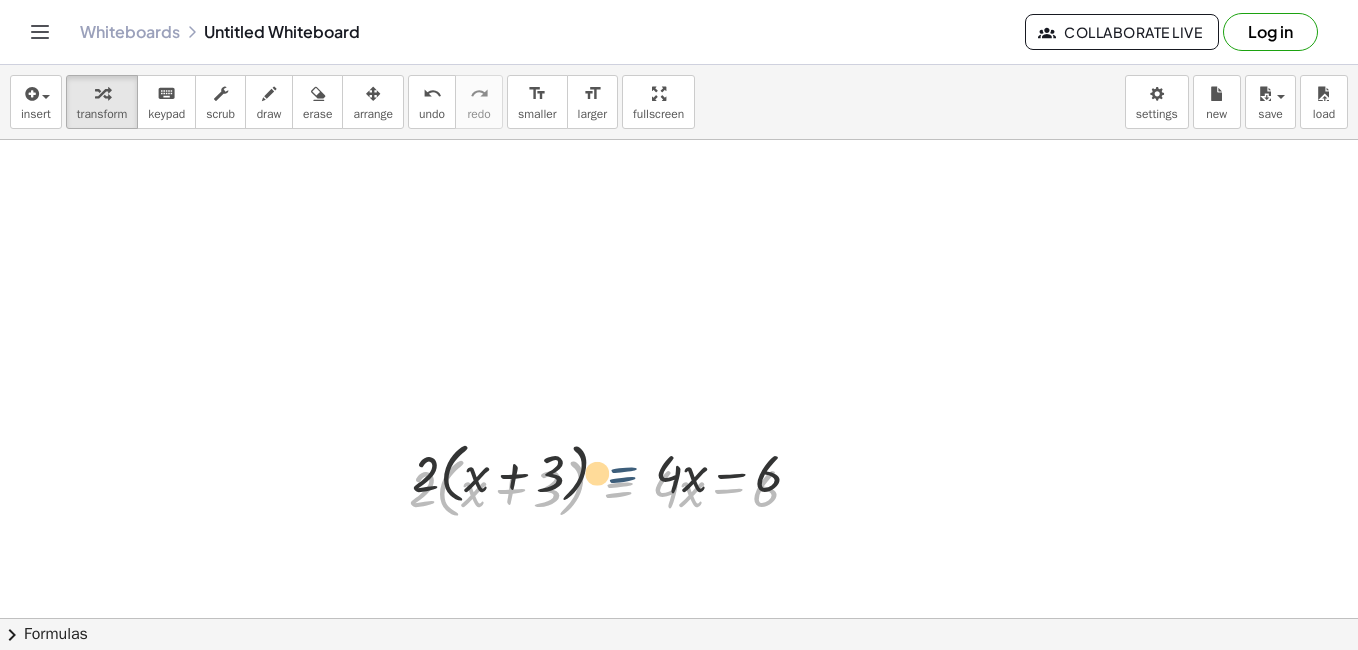 drag, startPoint x: 627, startPoint y: 356, endPoint x: 621, endPoint y: 476, distance: 120.14991 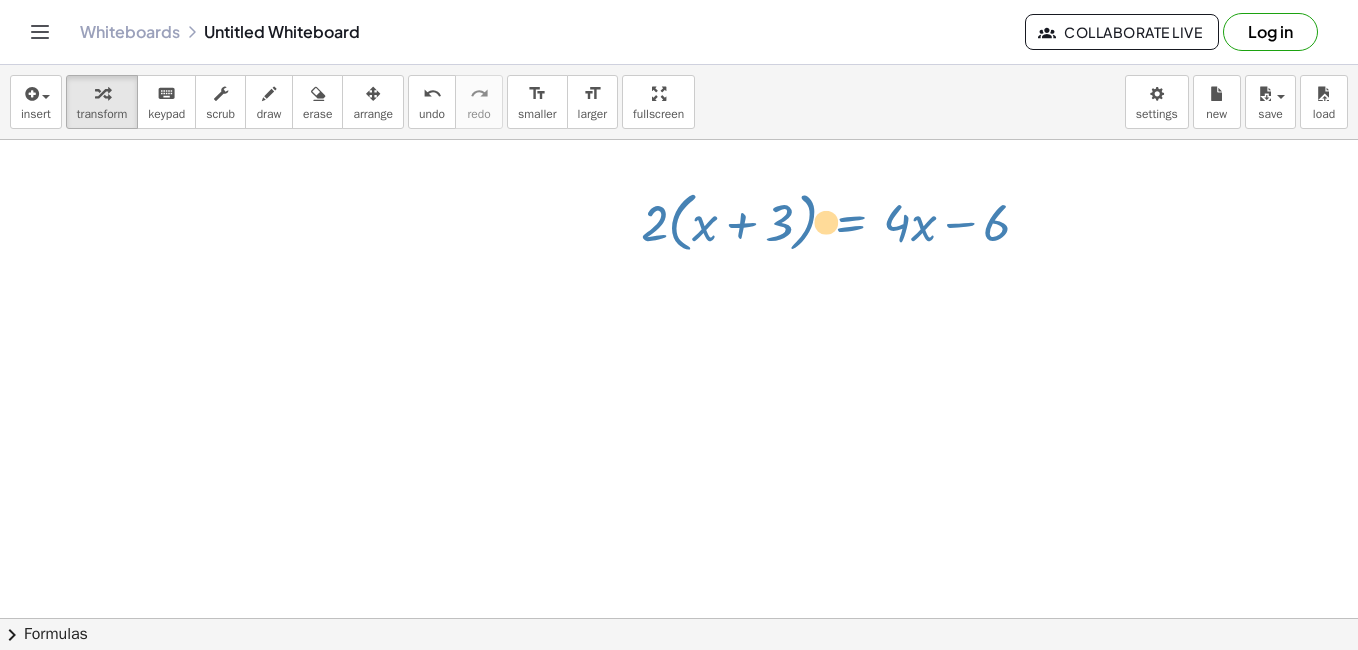 drag, startPoint x: 620, startPoint y: 469, endPoint x: 852, endPoint y: 203, distance: 352.95892 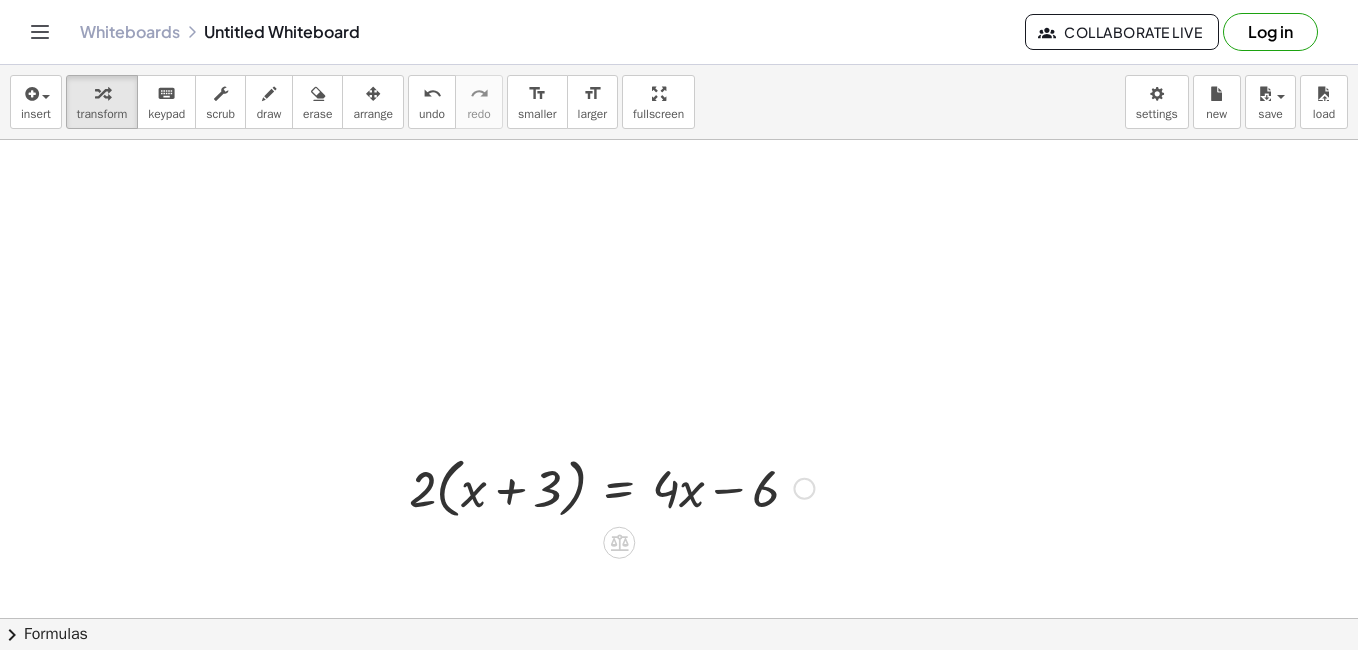 drag, startPoint x: 852, startPoint y: 203, endPoint x: 753, endPoint y: 567, distance: 377.22275 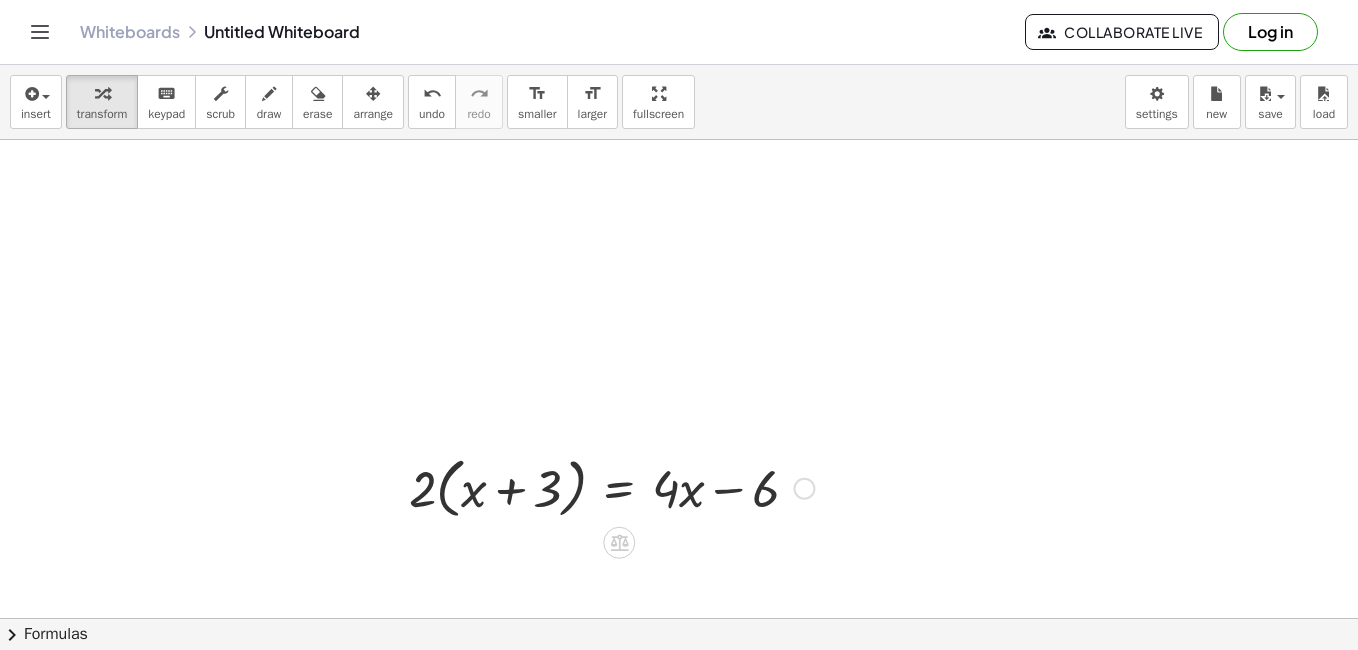click at bounding box center (611, 487) 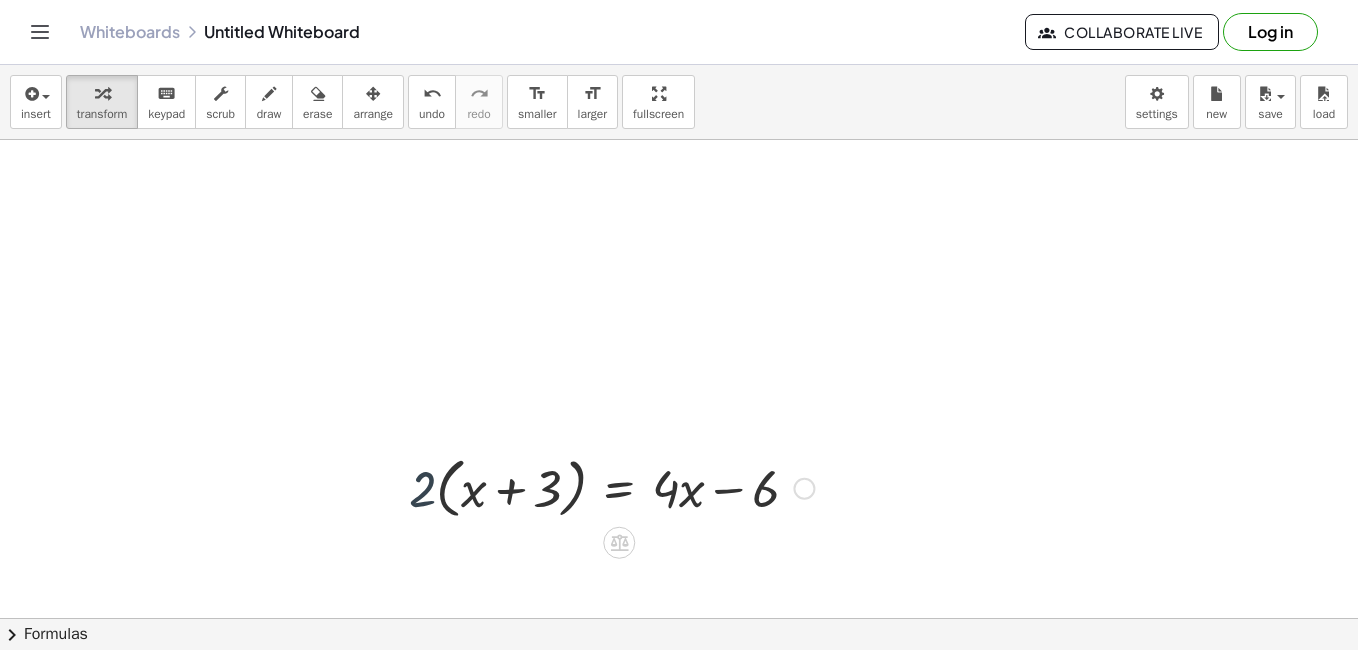 click at bounding box center [611, 487] 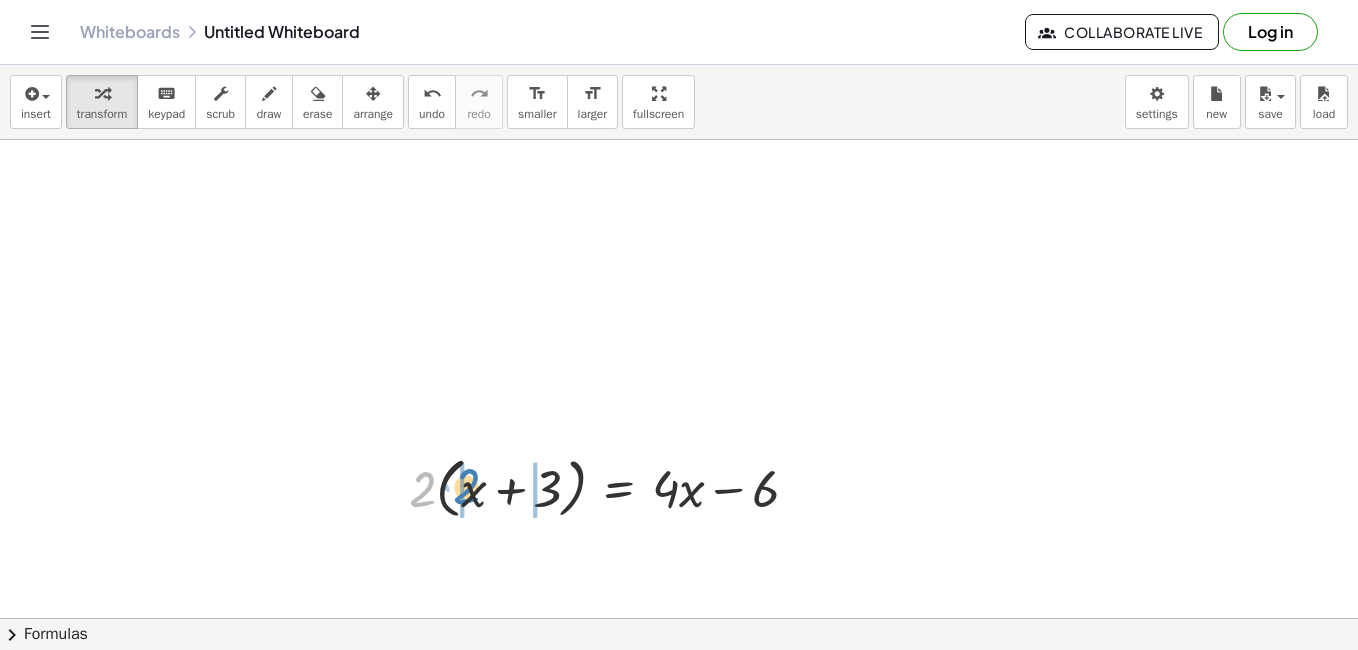 drag, startPoint x: 419, startPoint y: 498, endPoint x: 463, endPoint y: 495, distance: 44.102154 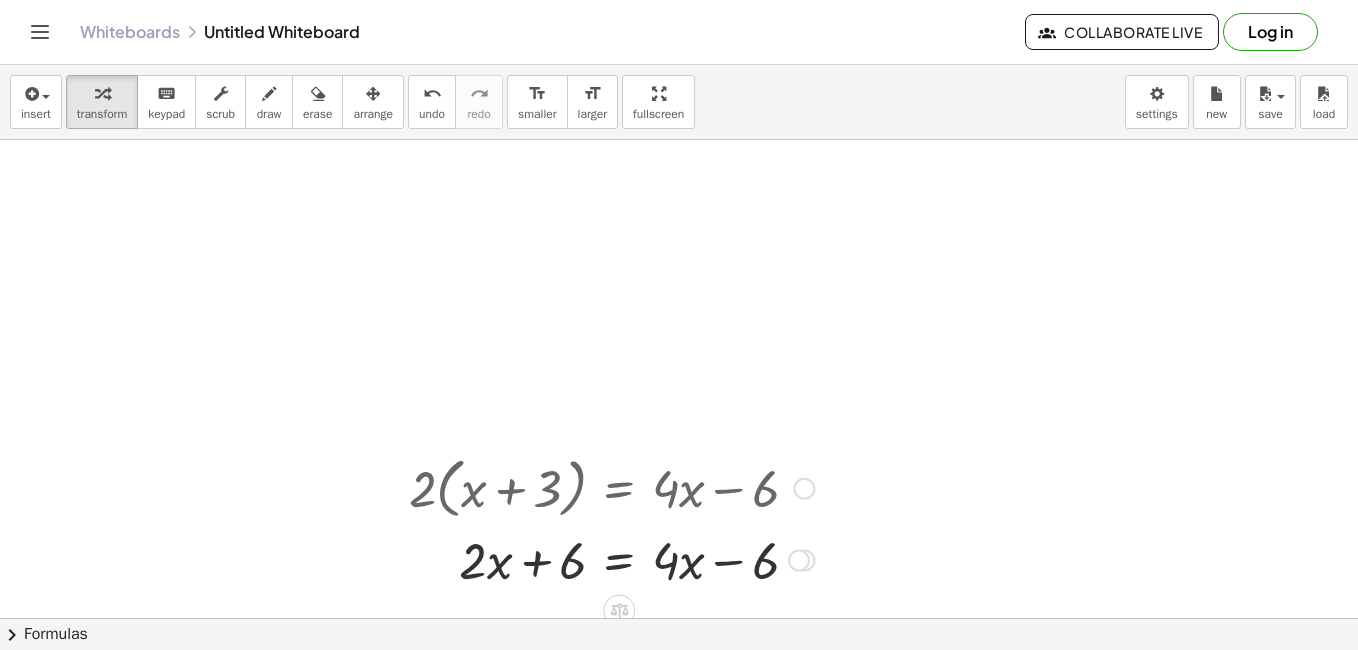 drag, startPoint x: 534, startPoint y: 559, endPoint x: 535, endPoint y: 572, distance: 13.038404 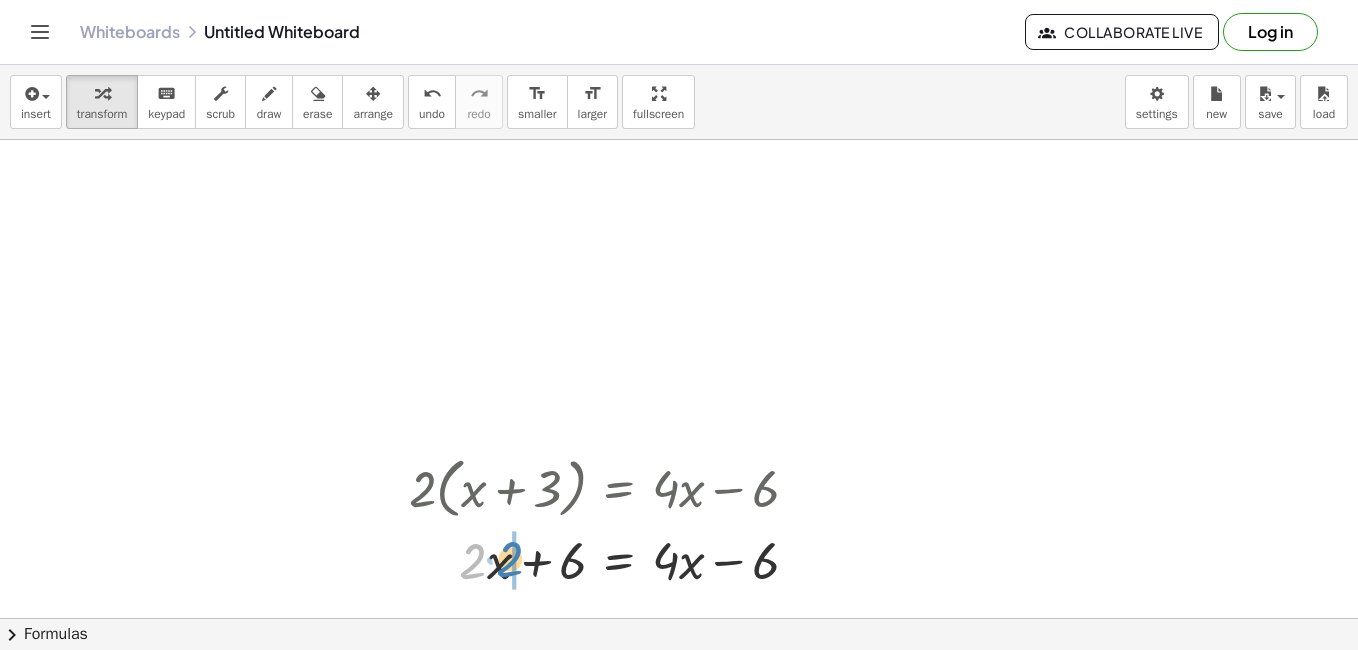 drag, startPoint x: 466, startPoint y: 569, endPoint x: 506, endPoint y: 565, distance: 40.1995 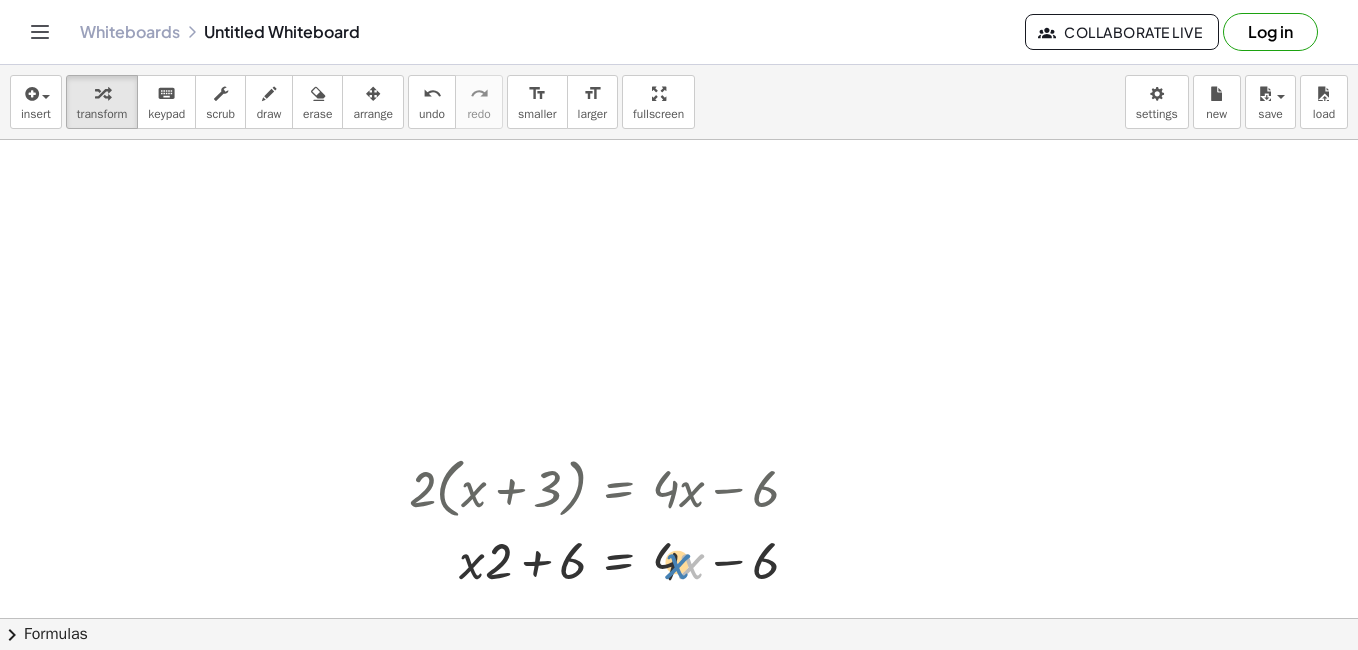 drag, startPoint x: 693, startPoint y: 562, endPoint x: 678, endPoint y: 563, distance: 15.033297 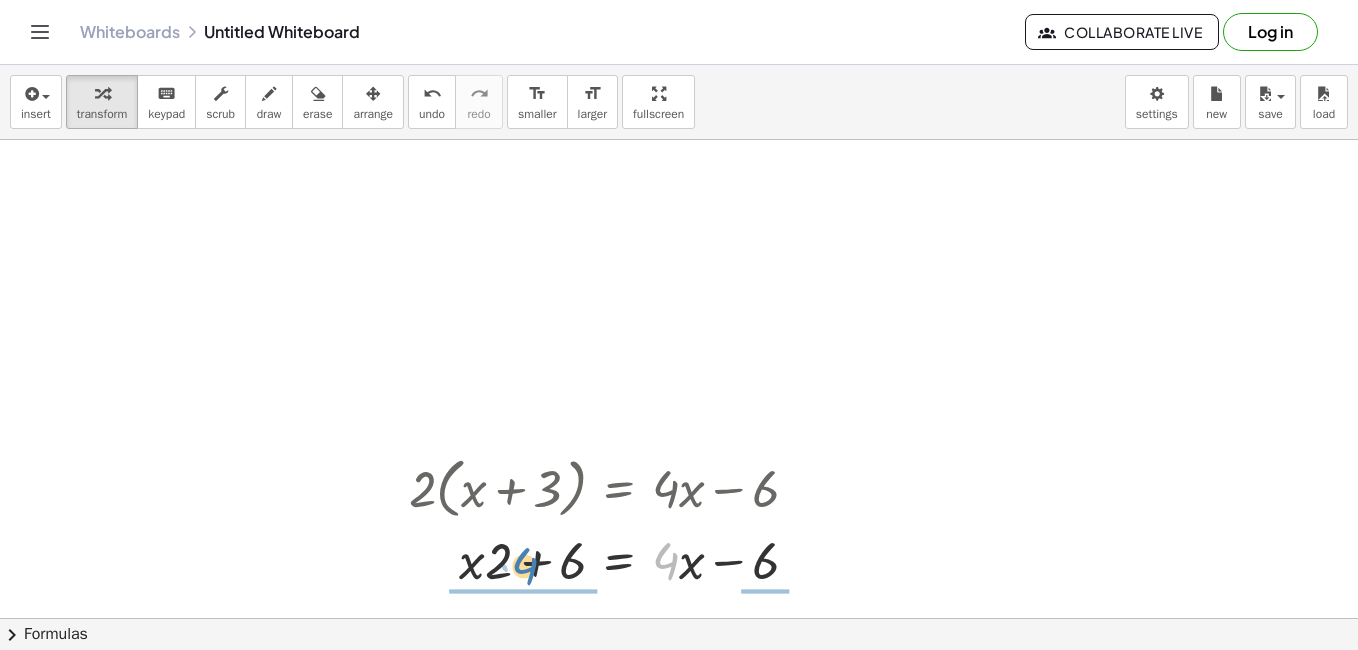 drag, startPoint x: 660, startPoint y: 561, endPoint x: 518, endPoint y: 565, distance: 142.05632 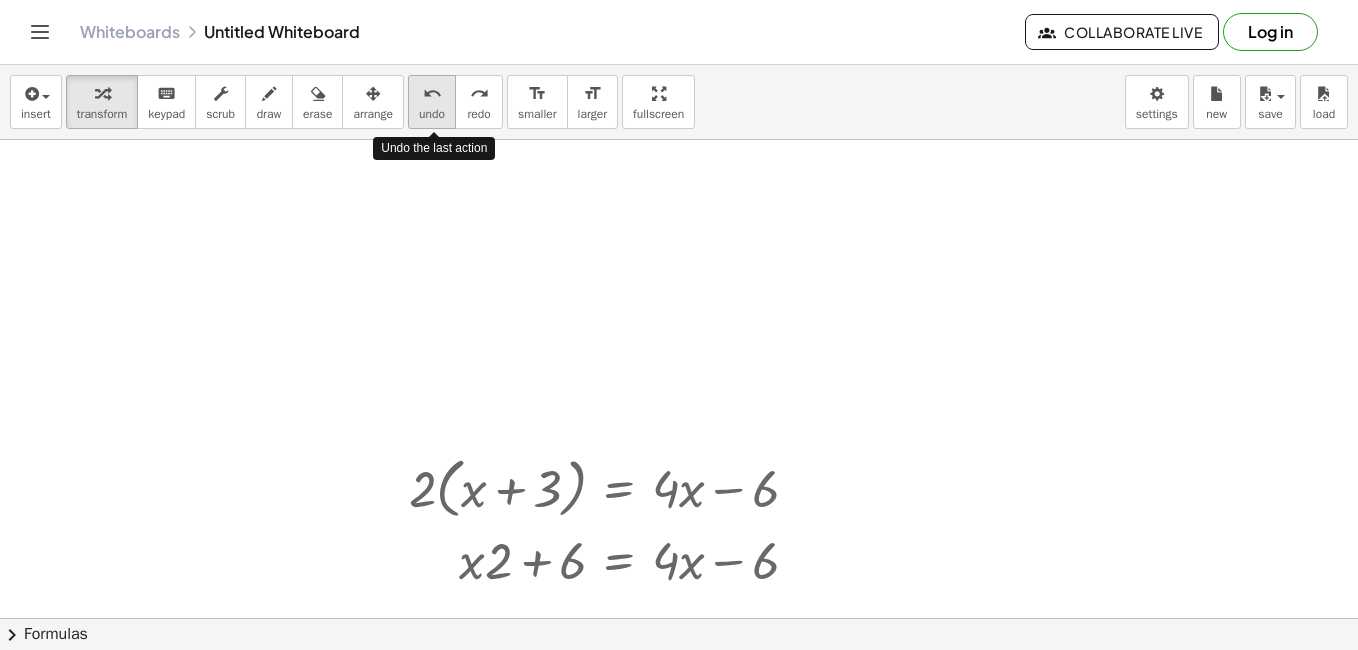 click on "undo undo" at bounding box center (432, 102) 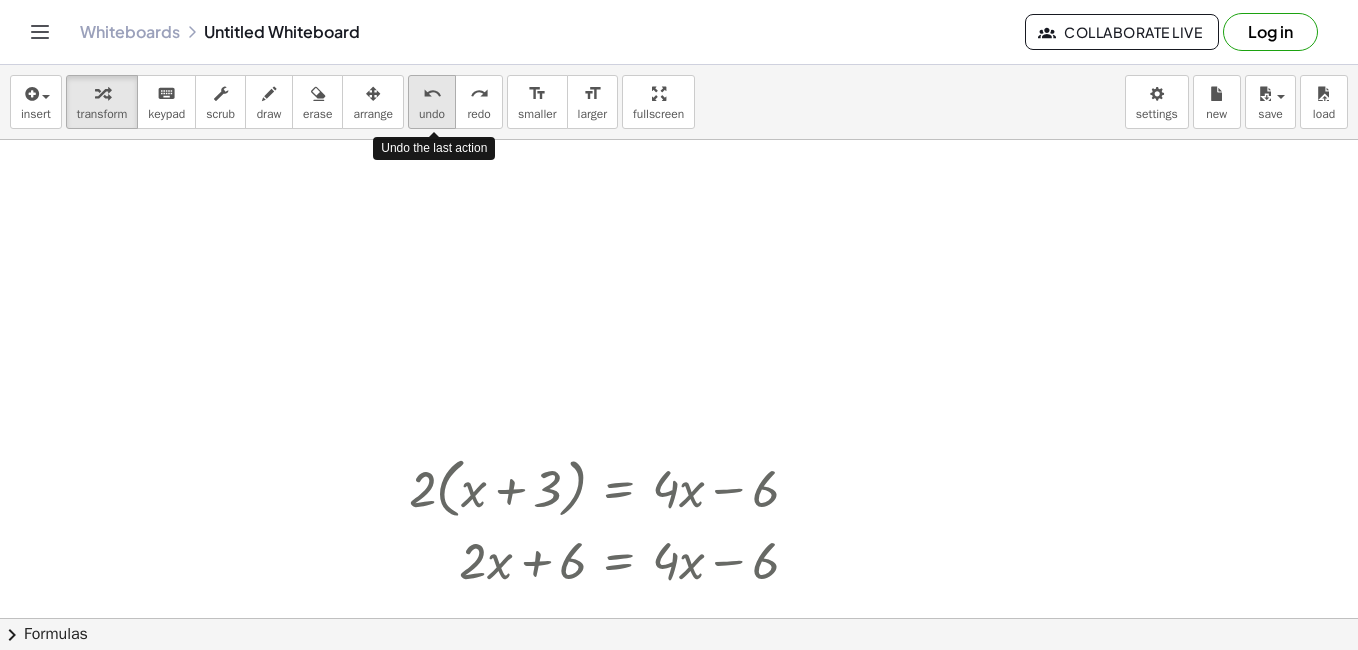 click on "undo" at bounding box center [432, 94] 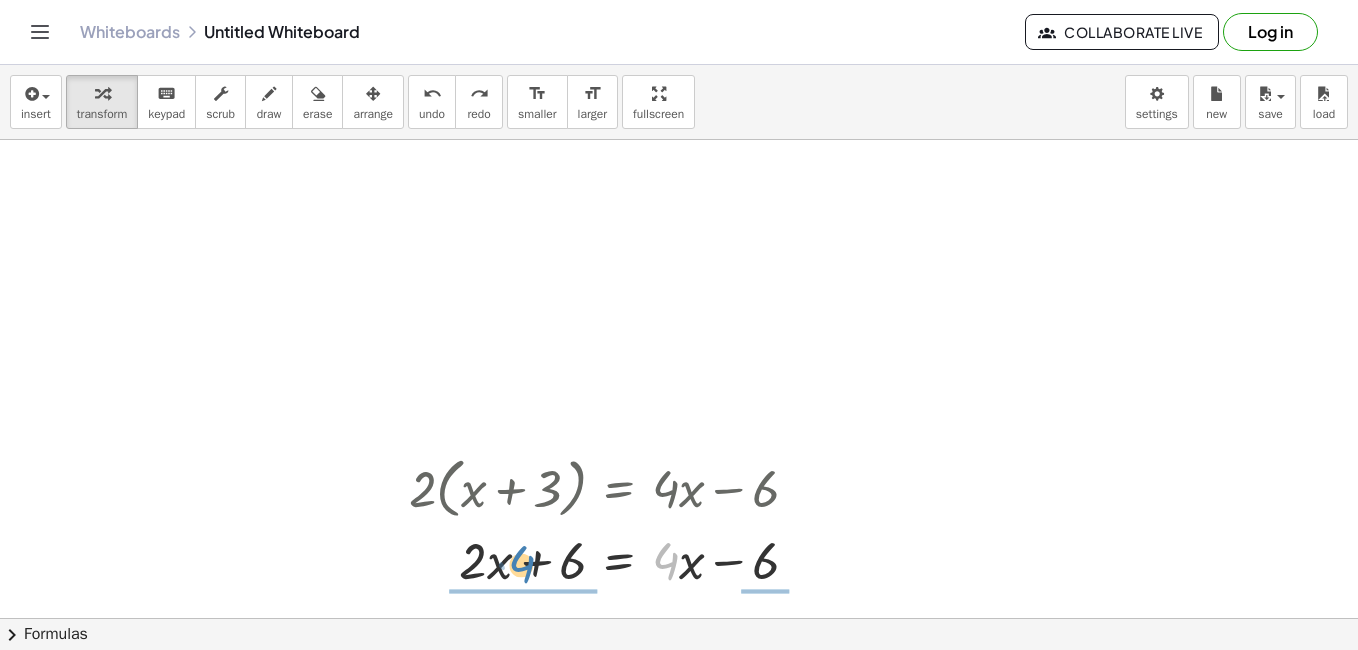 drag, startPoint x: 672, startPoint y: 554, endPoint x: 528, endPoint y: 558, distance: 144.05554 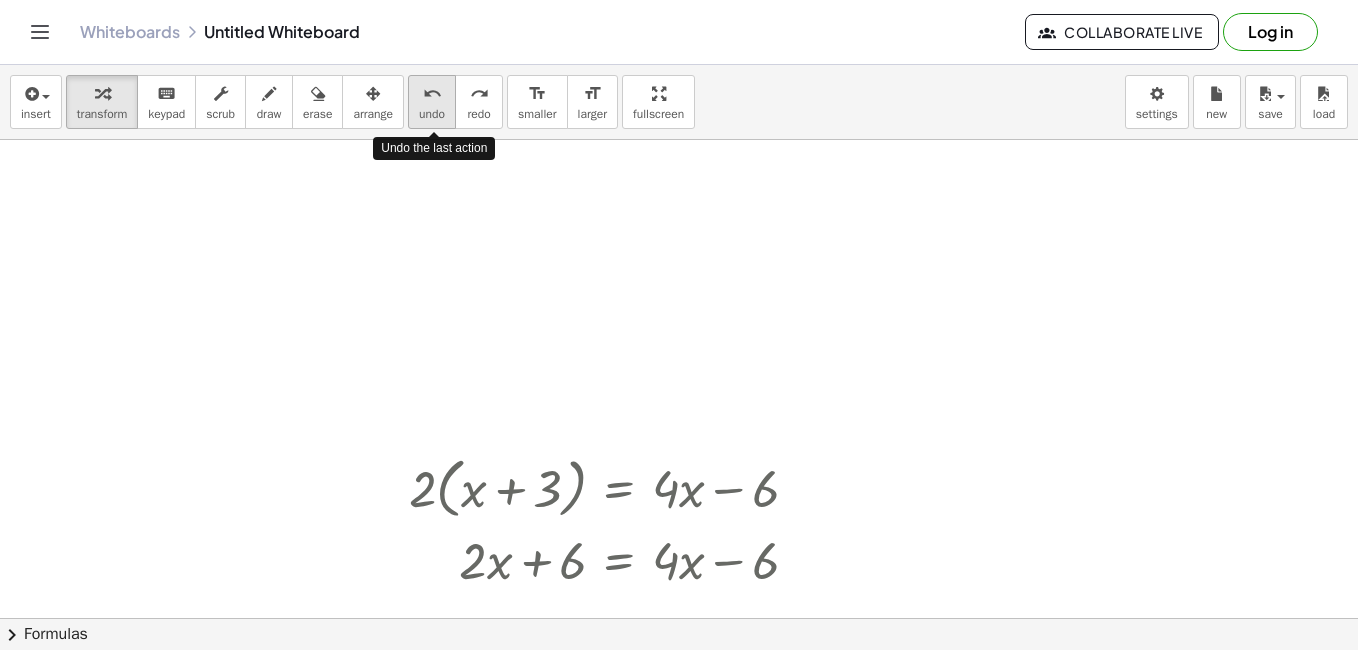 click on "undo undo" at bounding box center [432, 102] 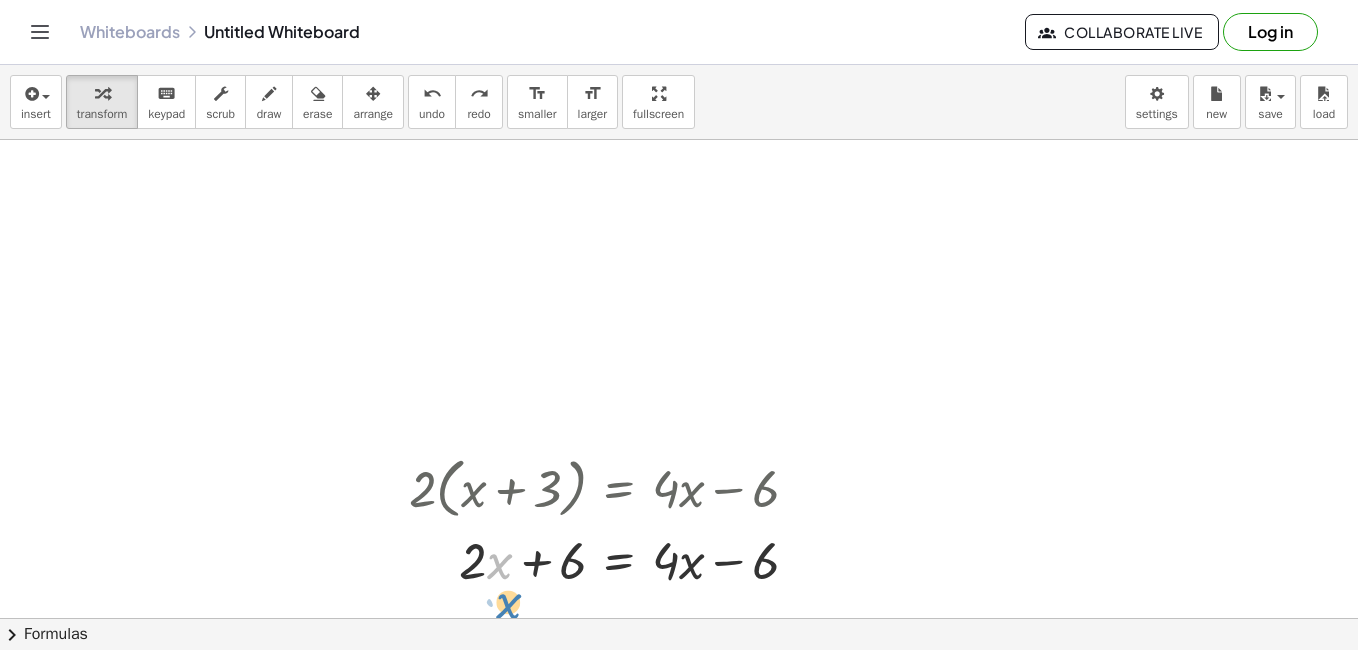 drag, startPoint x: 492, startPoint y: 572, endPoint x: 501, endPoint y: 613, distance: 41.976185 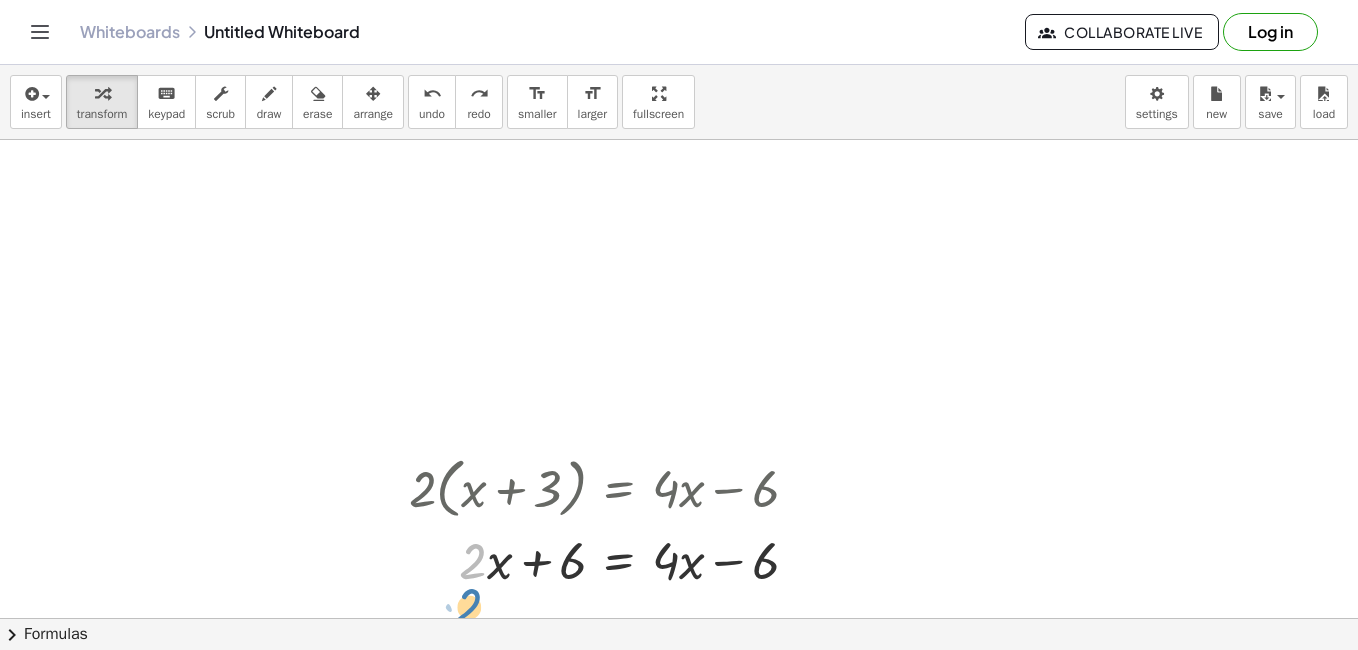 drag, startPoint x: 466, startPoint y: 564, endPoint x: 462, endPoint y: 610, distance: 46.173584 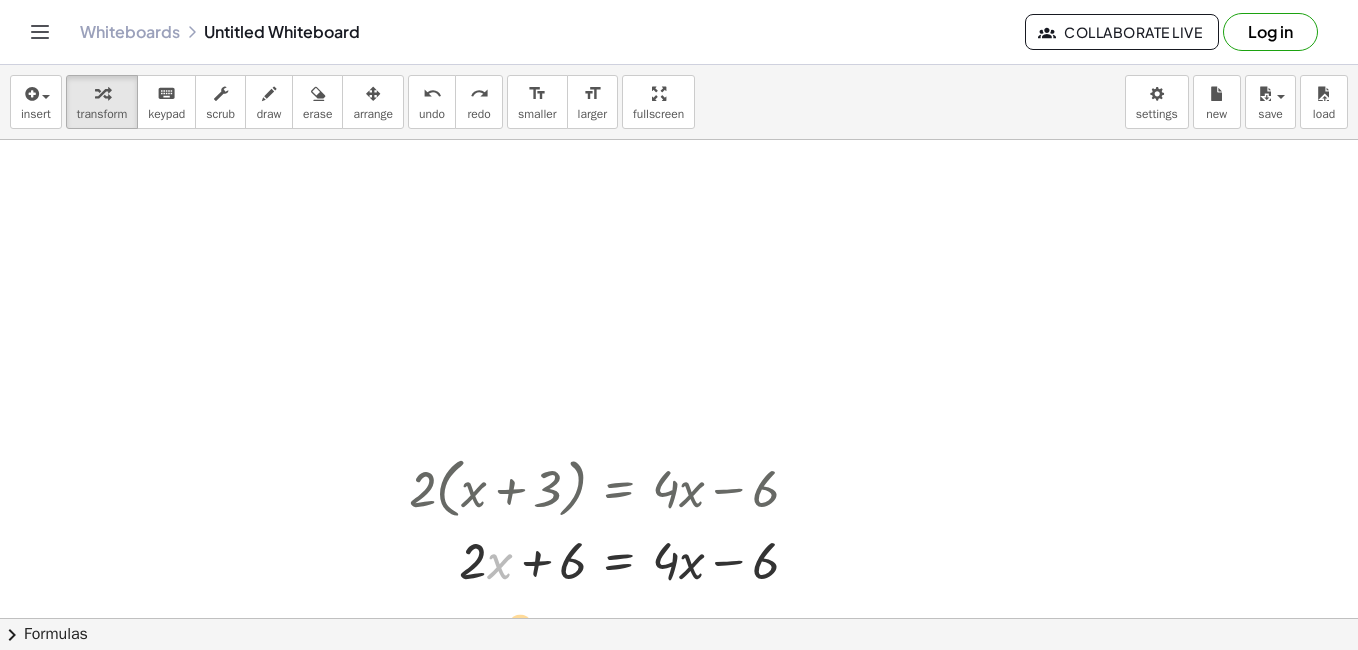 drag, startPoint x: 518, startPoint y: 595, endPoint x: 508, endPoint y: 630, distance: 36.40055 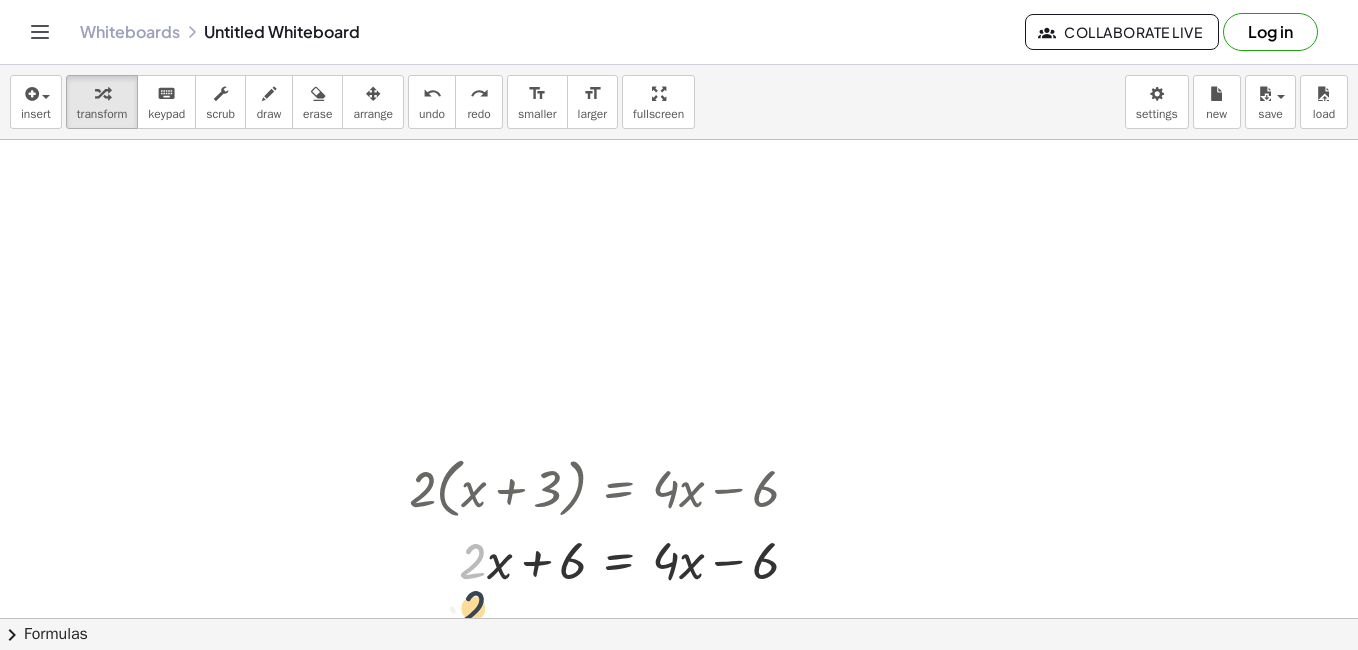 drag, startPoint x: 466, startPoint y: 564, endPoint x: 466, endPoint y: 614, distance: 50 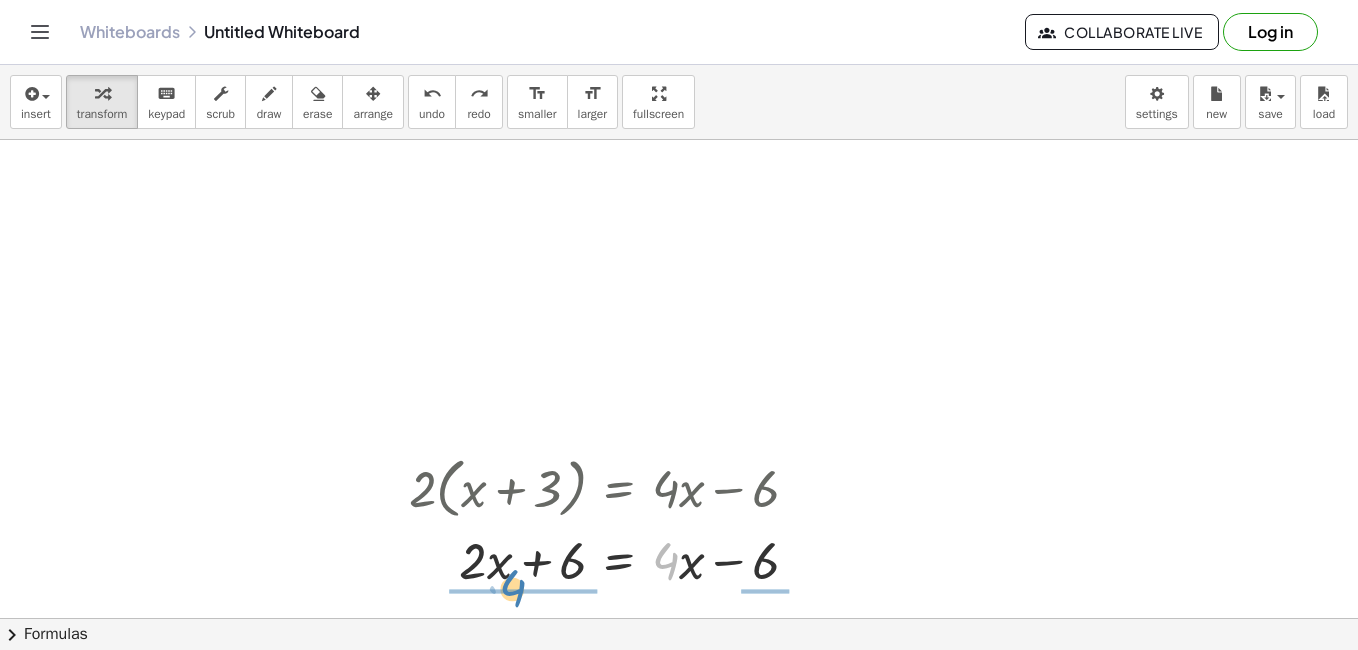 drag, startPoint x: 665, startPoint y: 569, endPoint x: 492, endPoint y: 583, distance: 173.56555 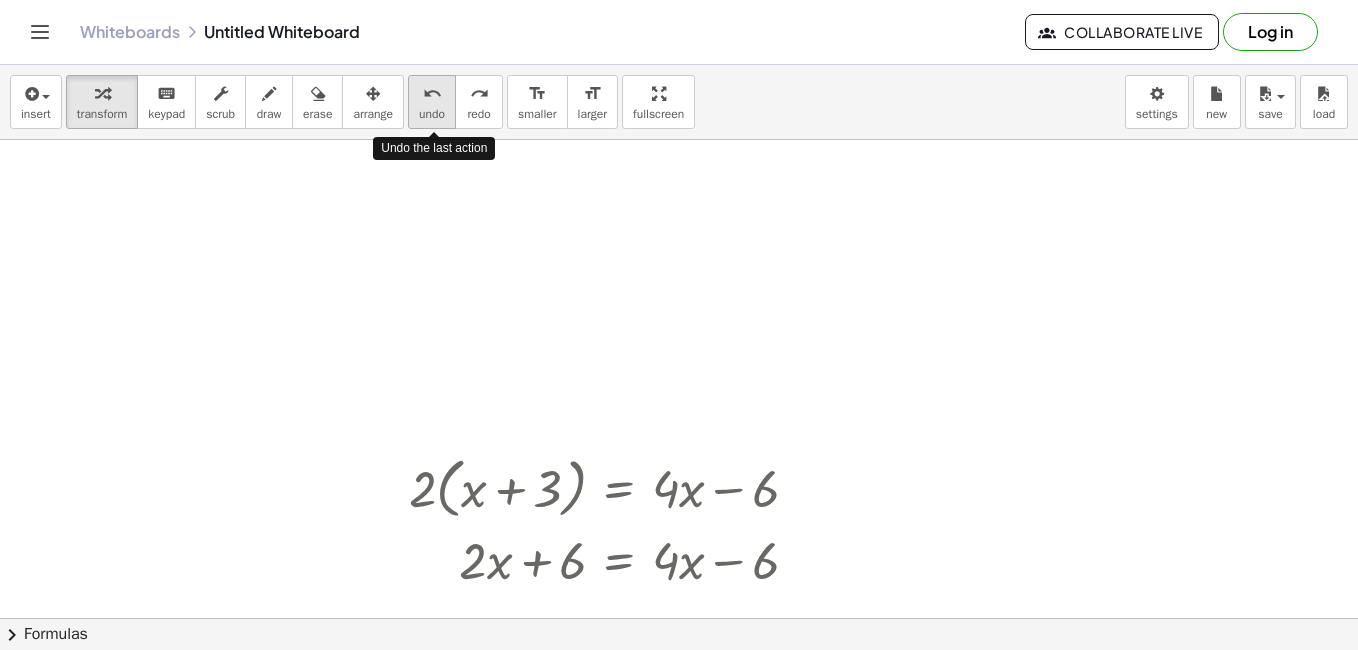 click on "undo" at bounding box center (432, 94) 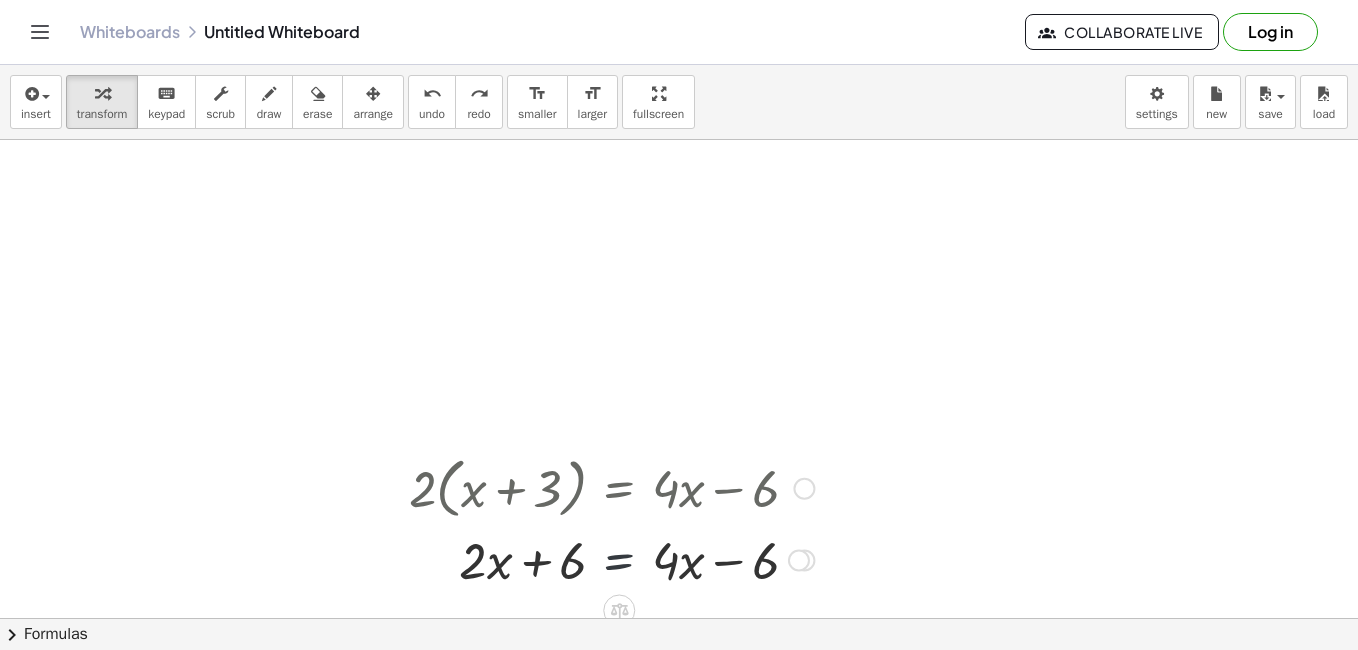 click at bounding box center [612, 559] 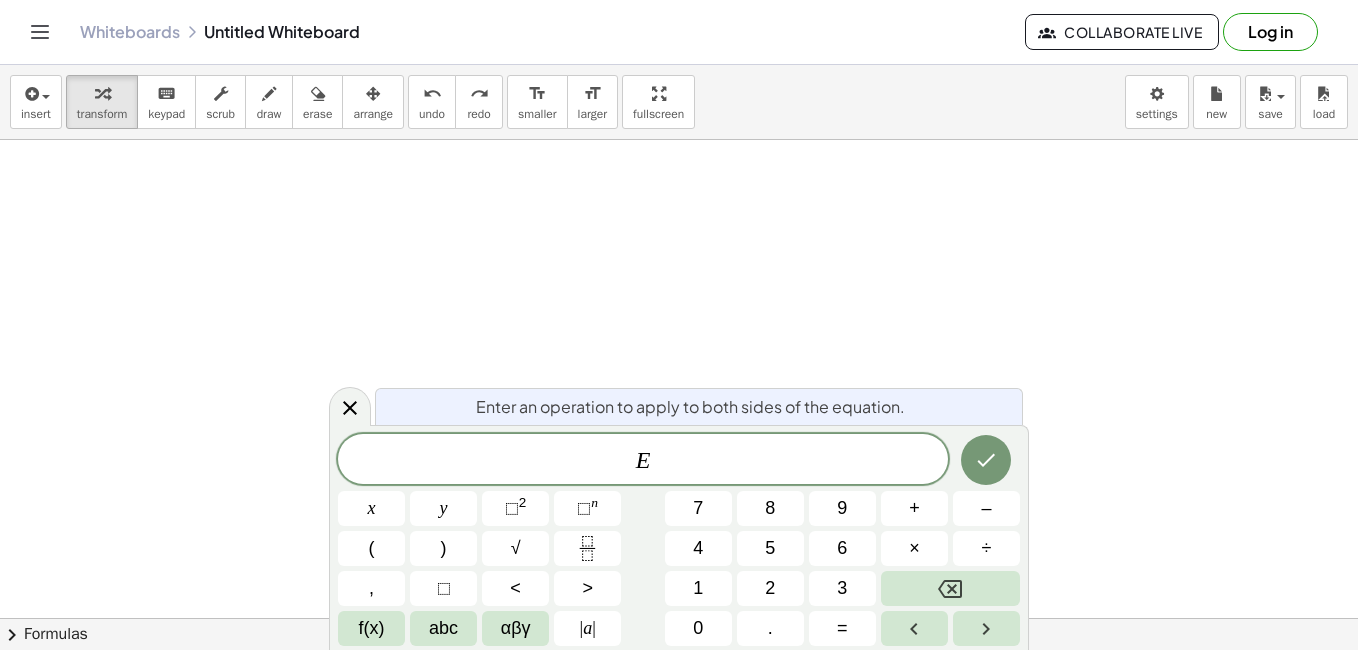 drag, startPoint x: 651, startPoint y: 566, endPoint x: 662, endPoint y: 558, distance: 13.601471 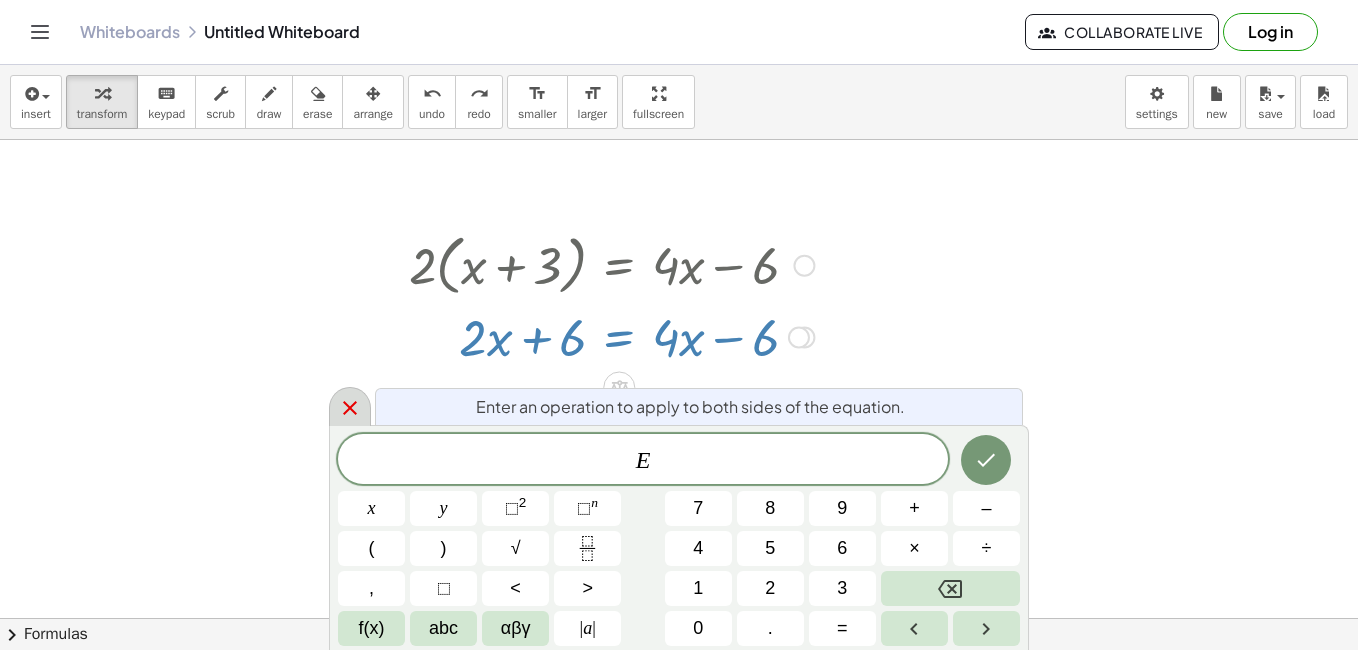 click 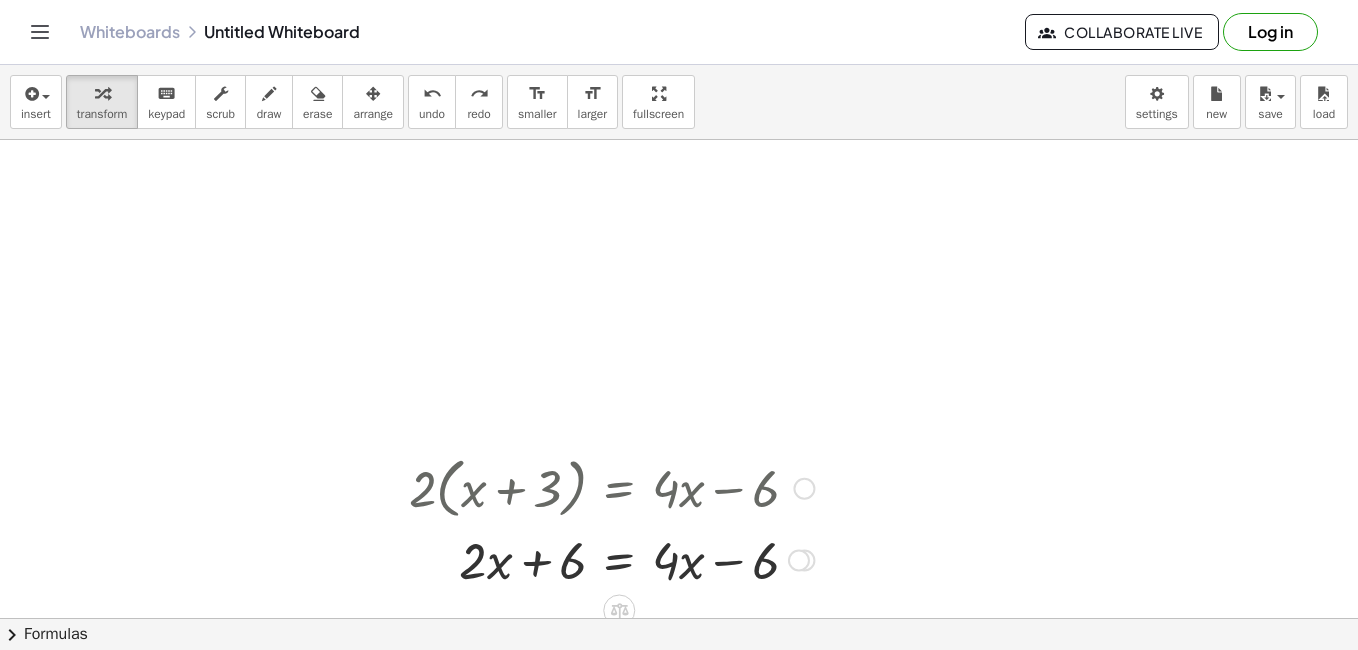 scroll, scrollTop: 0, scrollLeft: 0, axis: both 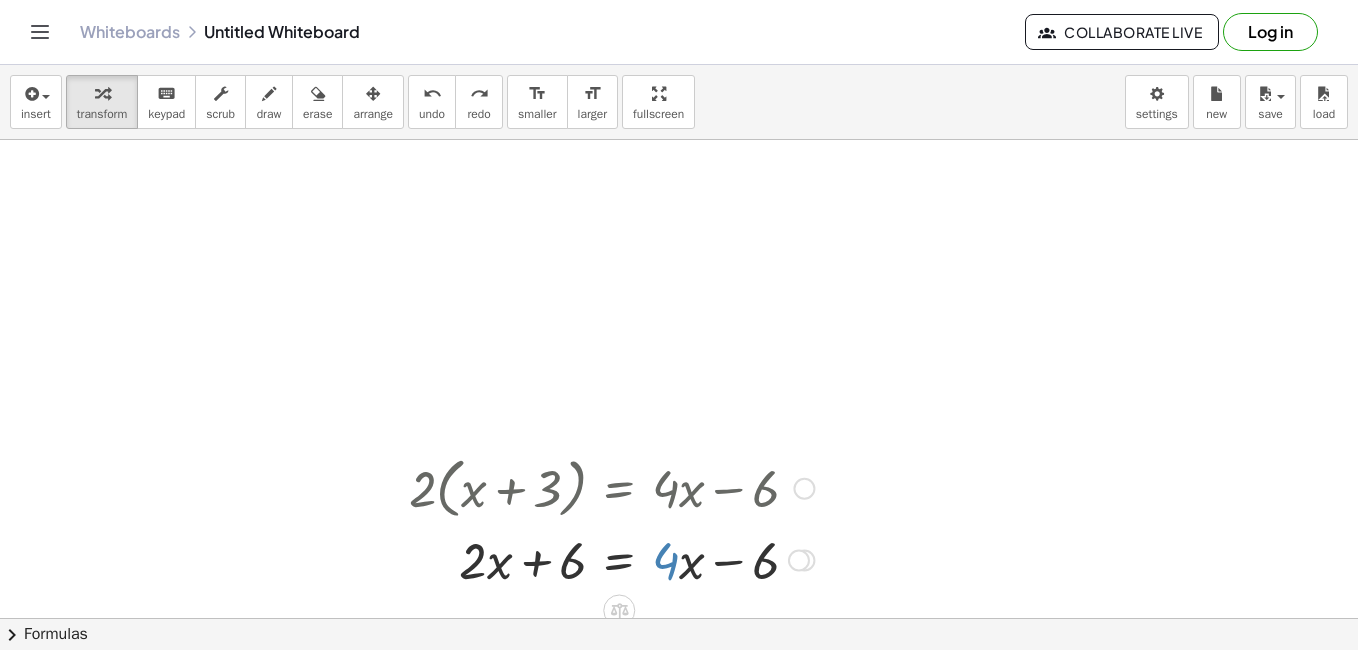 click at bounding box center [612, 559] 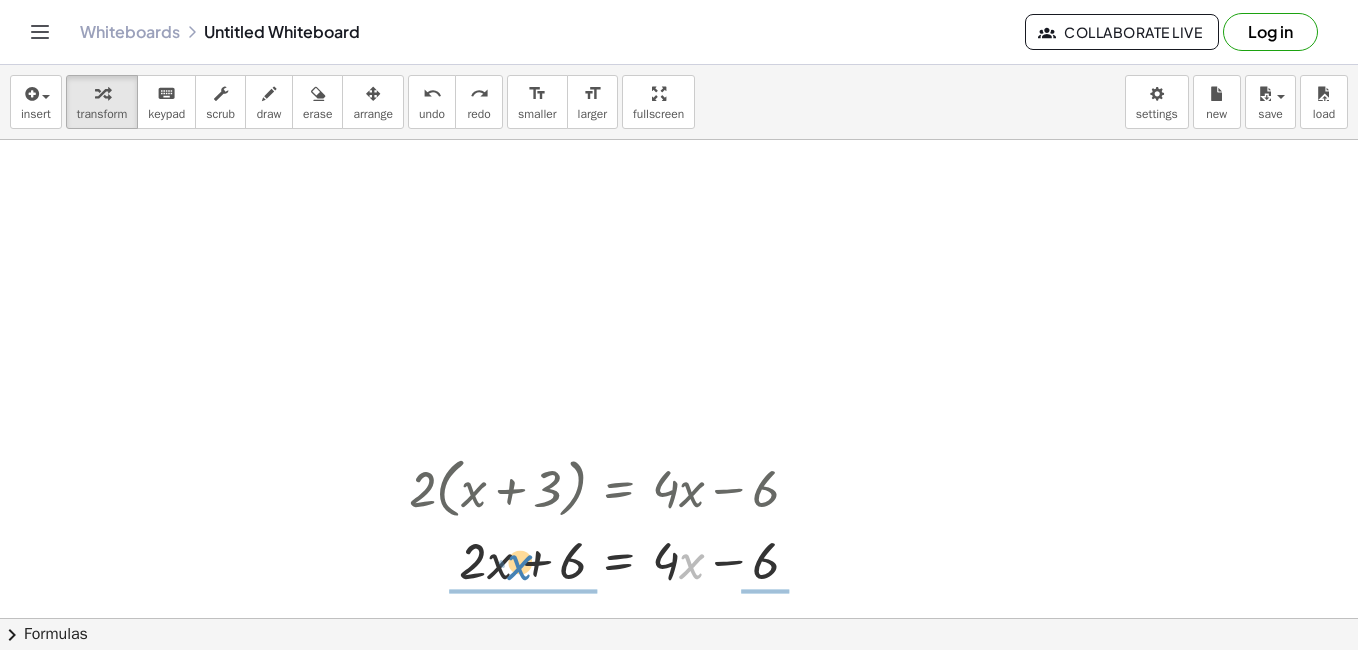 drag, startPoint x: 684, startPoint y: 565, endPoint x: 512, endPoint y: 566, distance: 172.00291 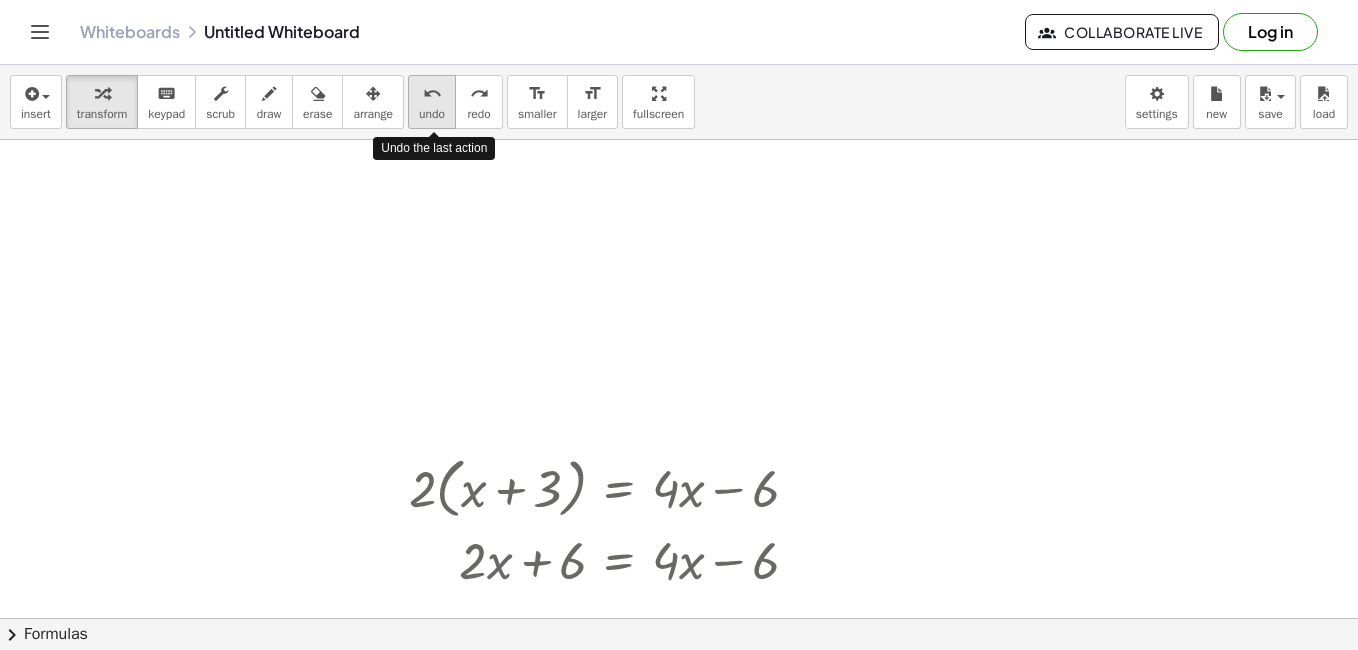 click on "undo" at bounding box center (432, 114) 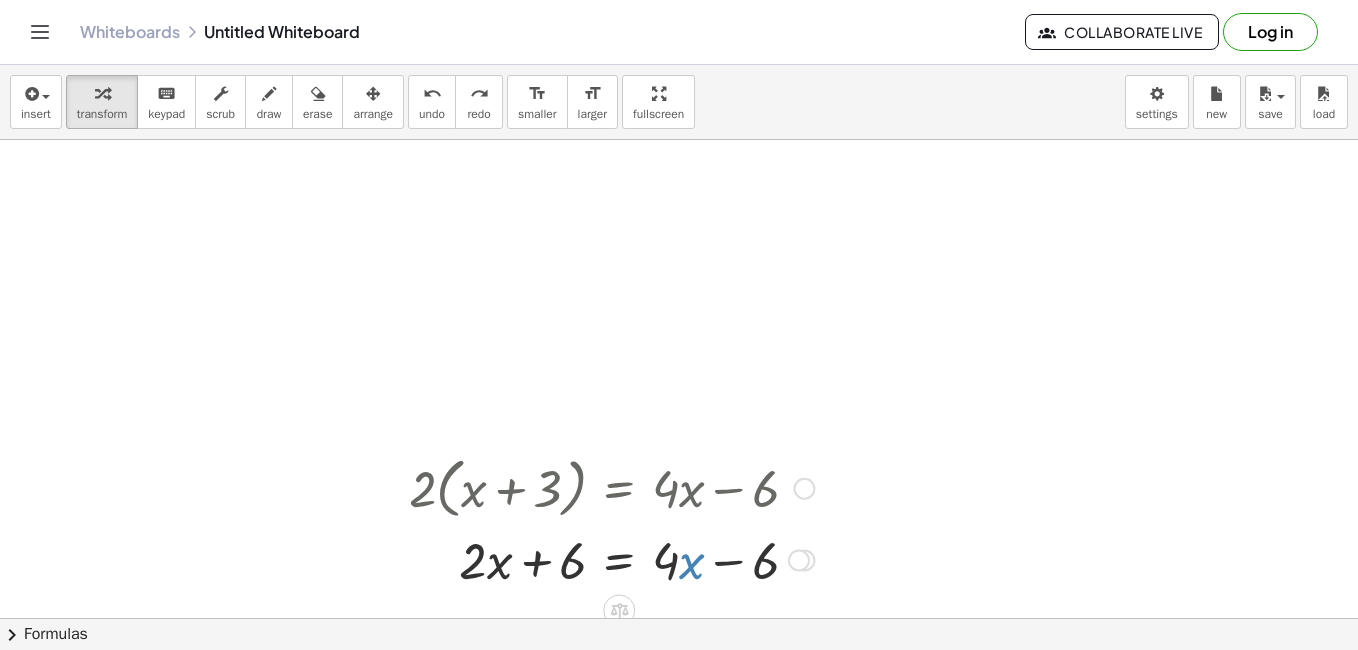 click at bounding box center [612, 559] 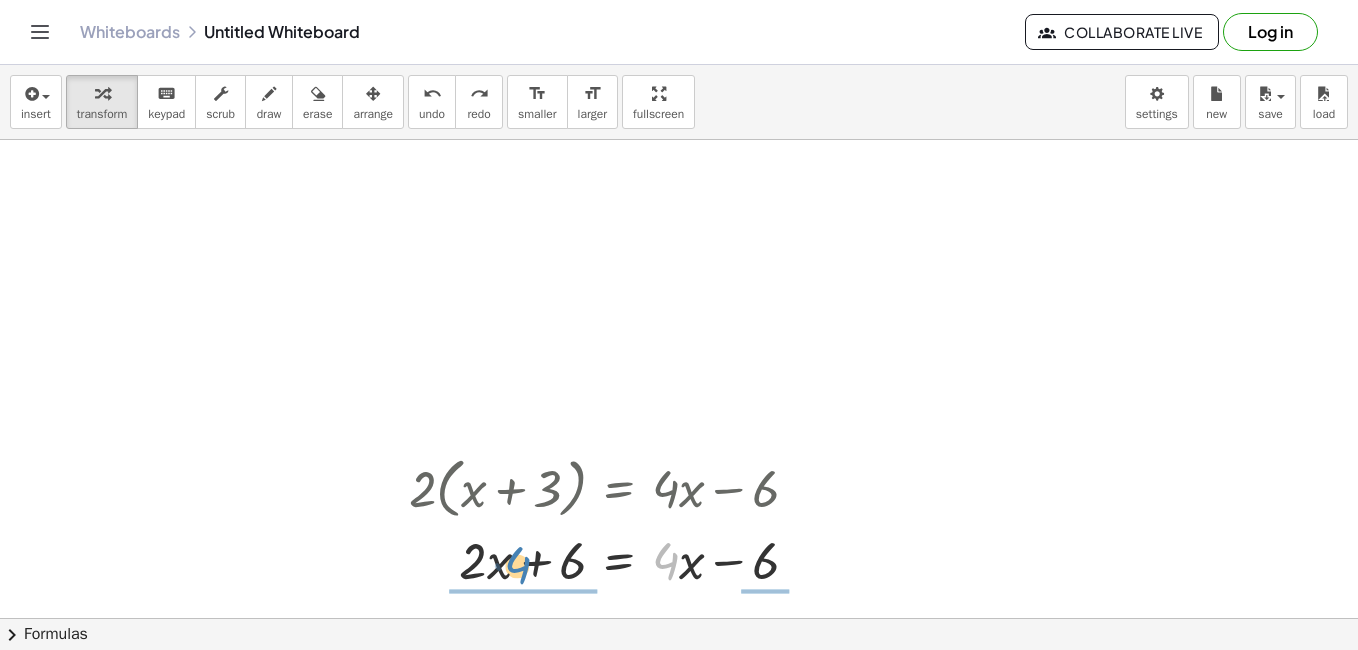 drag, startPoint x: 664, startPoint y: 561, endPoint x: 516, endPoint y: 566, distance: 148.08444 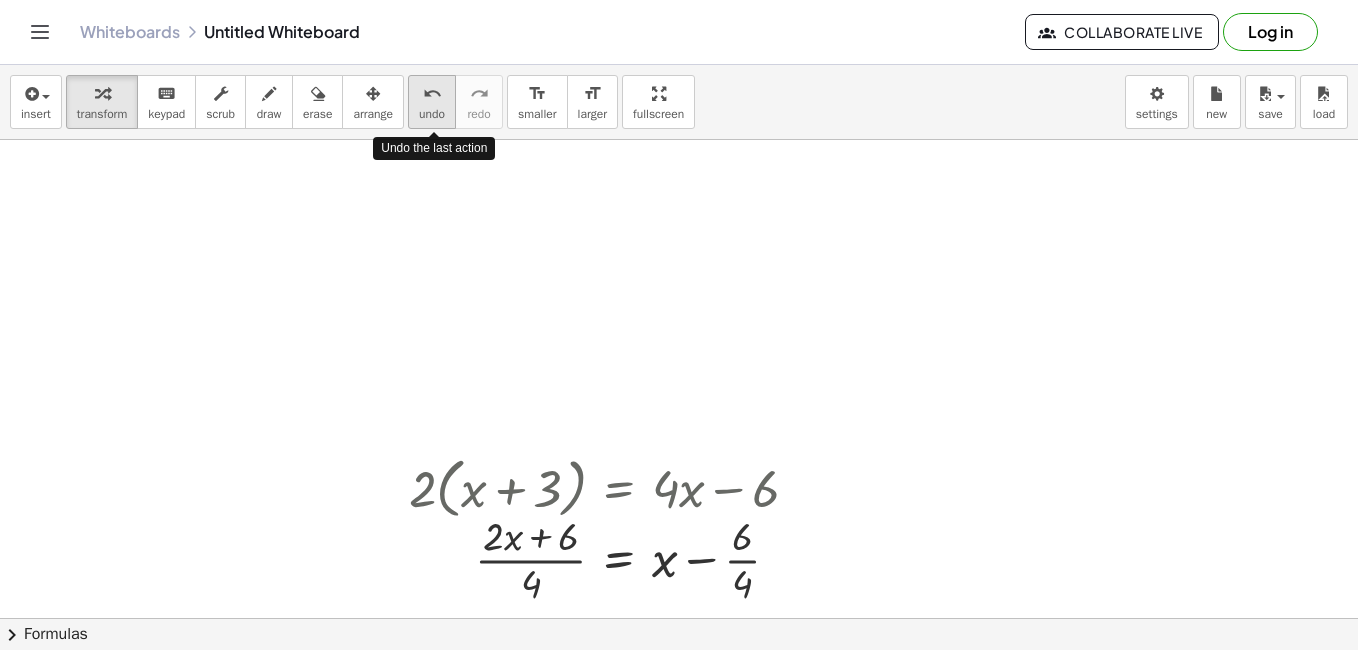 click on "undo undo" at bounding box center (432, 102) 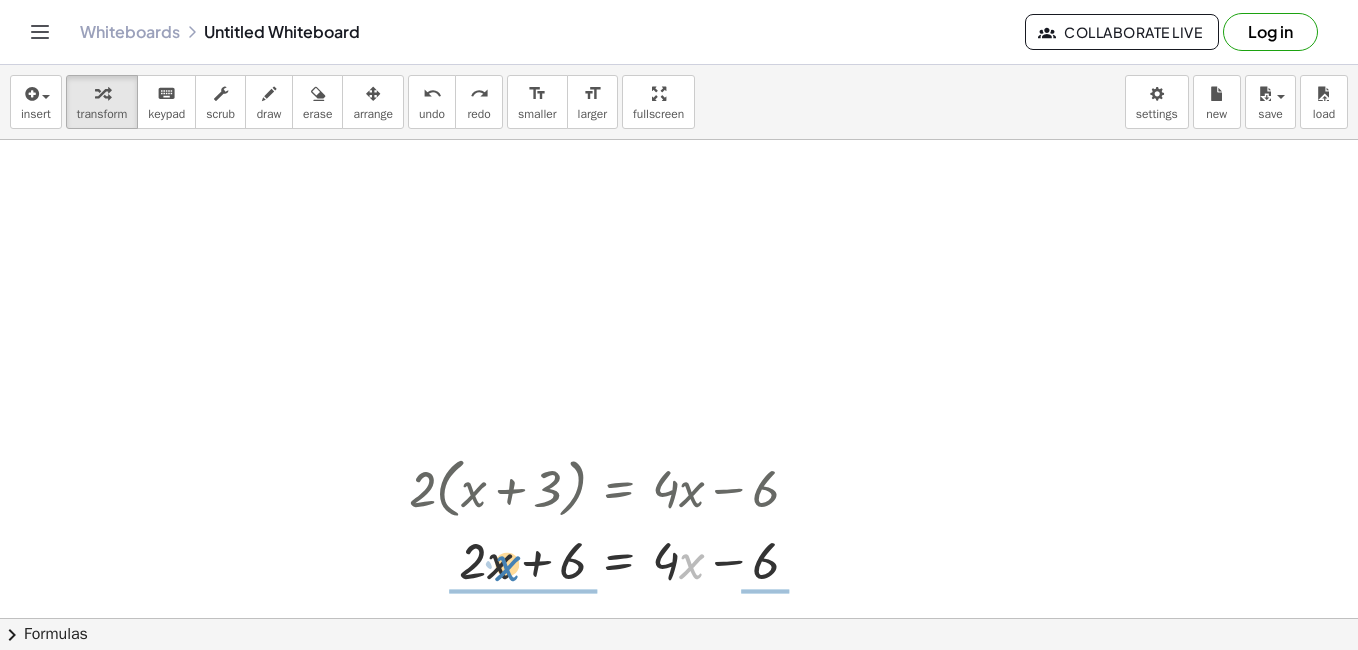 drag, startPoint x: 685, startPoint y: 560, endPoint x: 502, endPoint y: 562, distance: 183.01093 